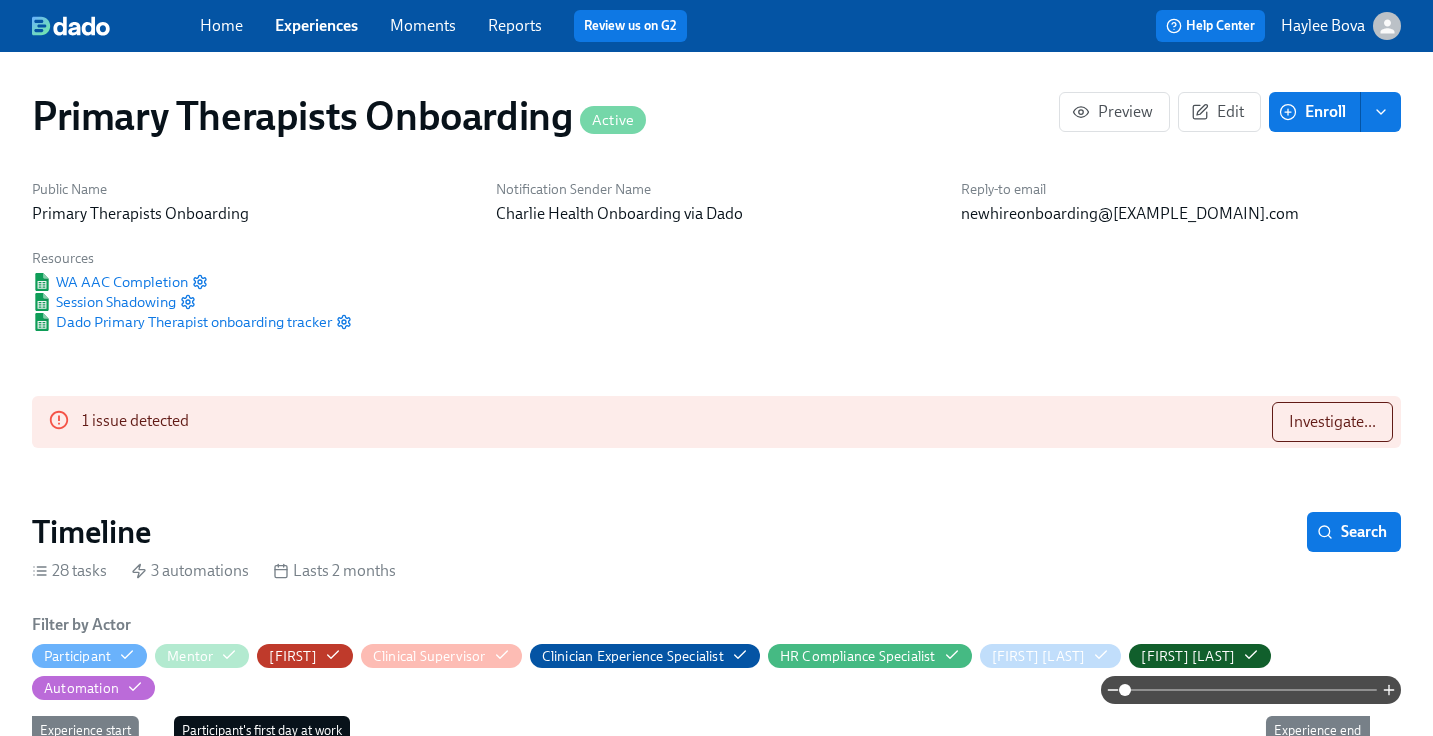 scroll, scrollTop: 1558, scrollLeft: 0, axis: vertical 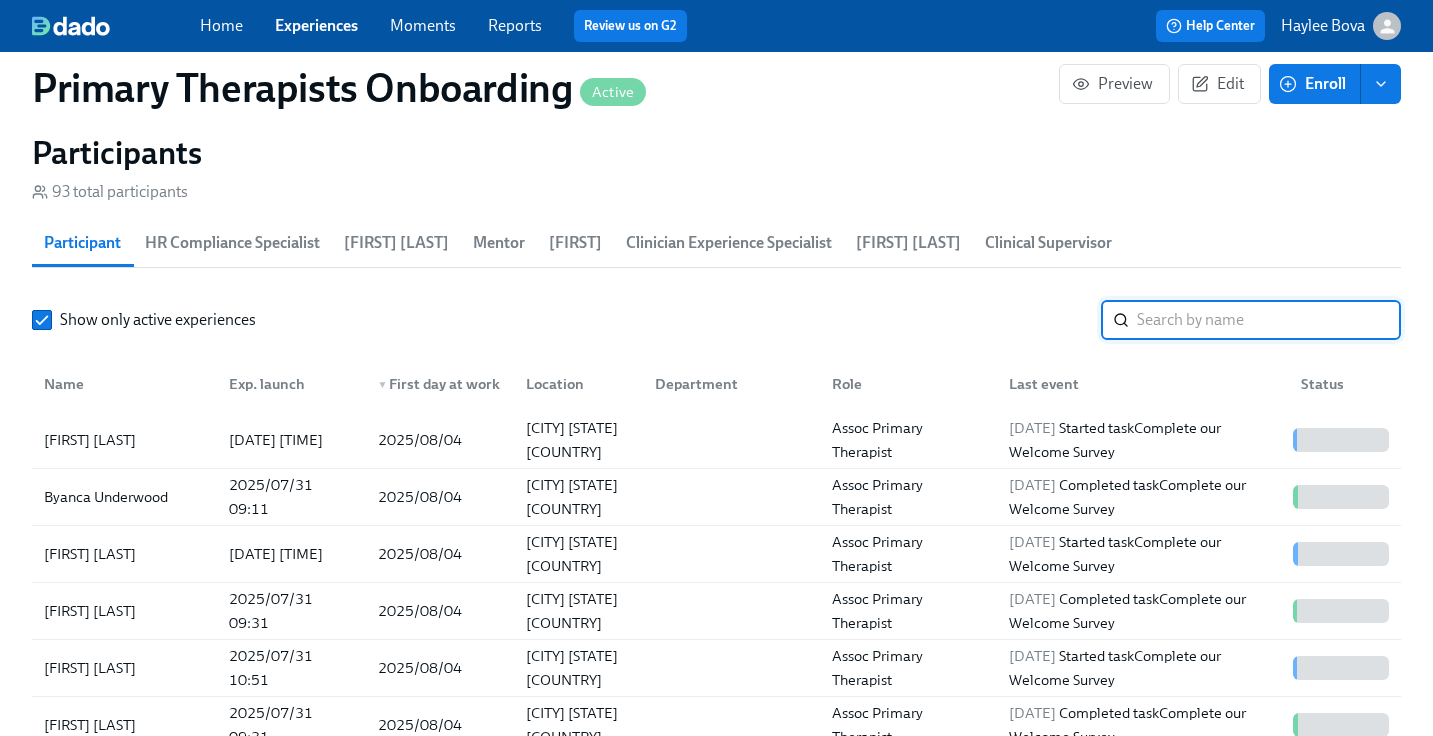 click at bounding box center (1269, 320) 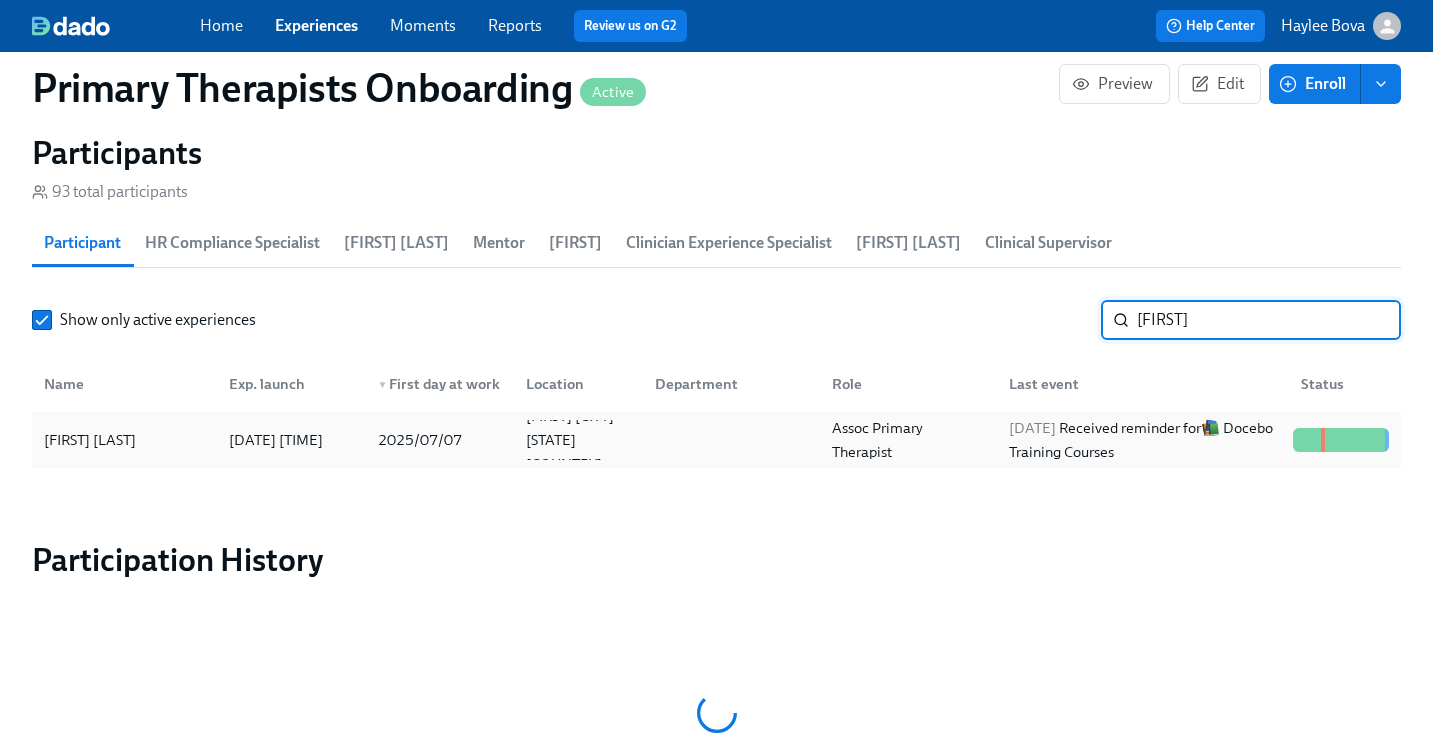type on "[FIRST]" 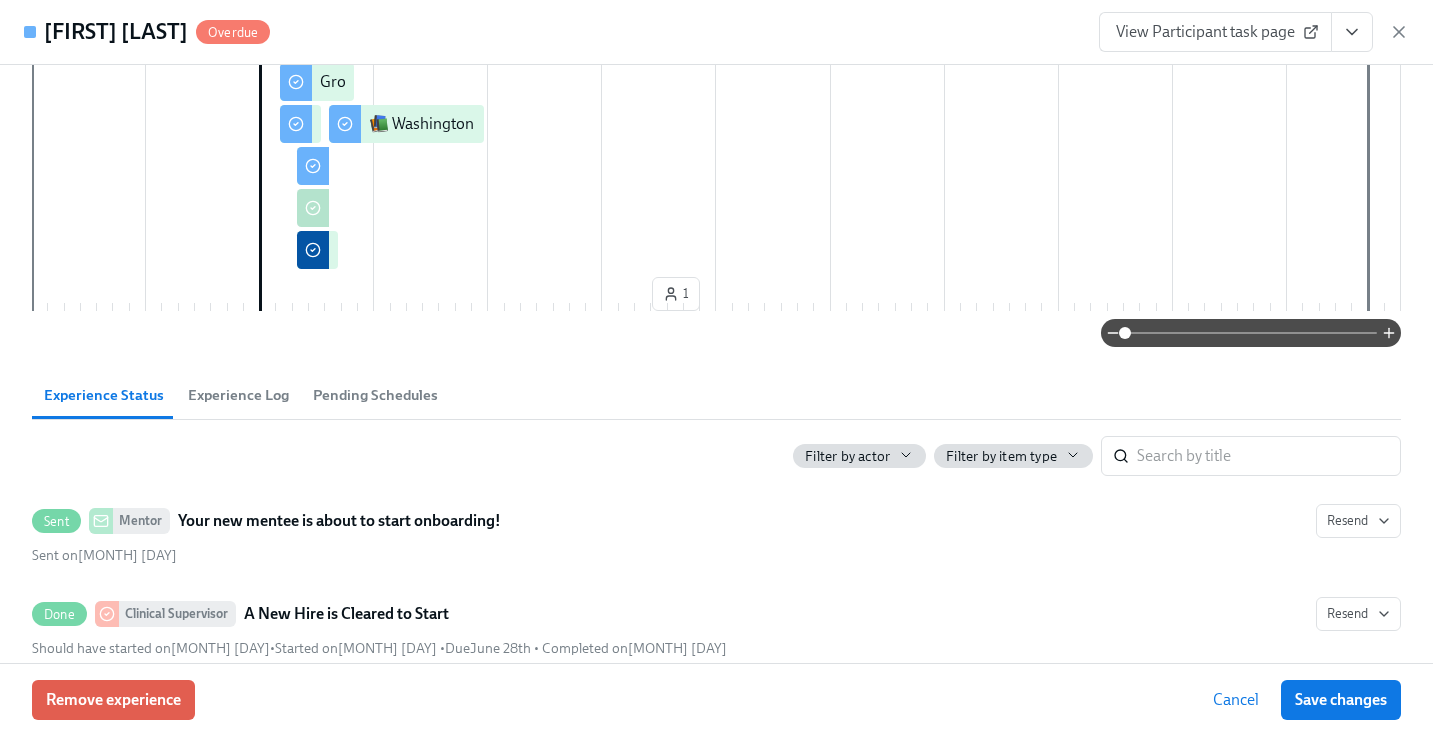 scroll, scrollTop: 422, scrollLeft: 0, axis: vertical 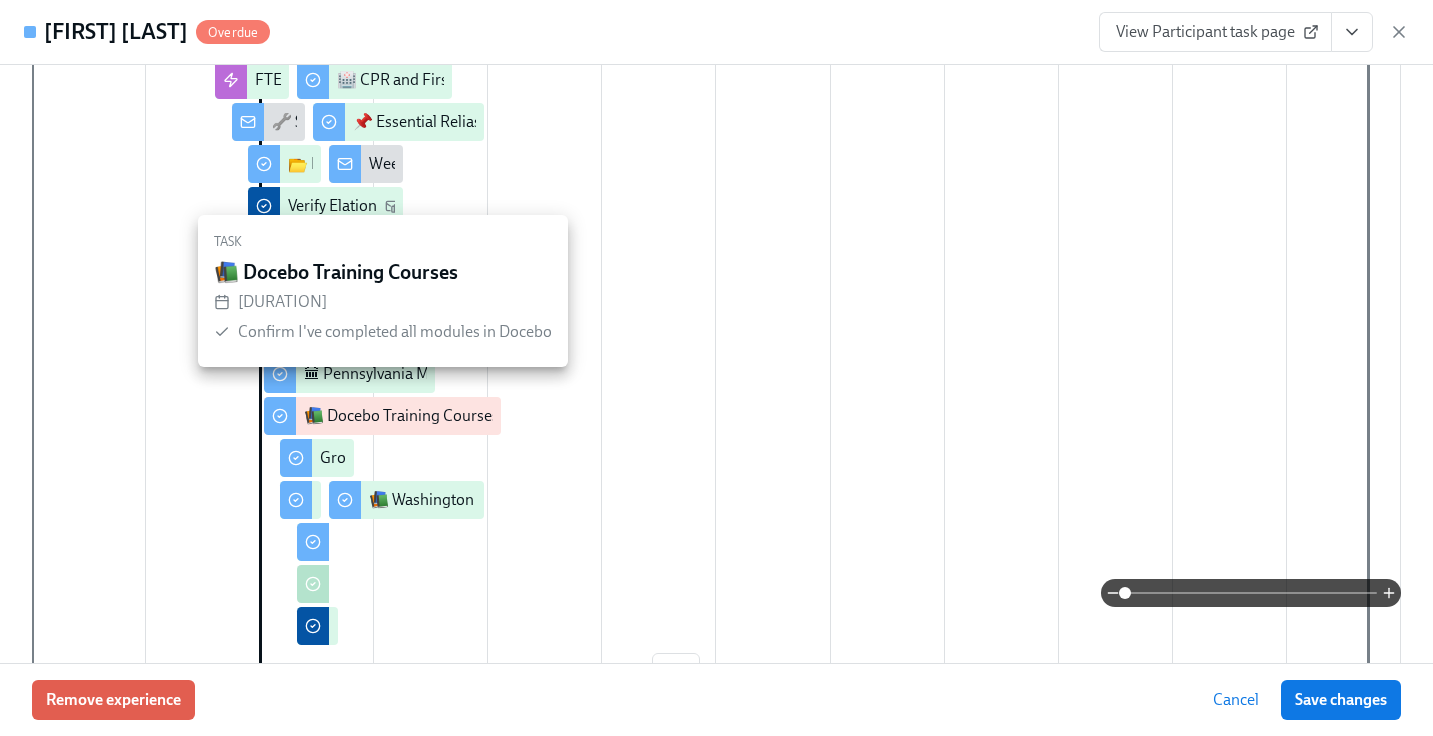 click on "📚 Docebo Training Courses" at bounding box center (401, 416) 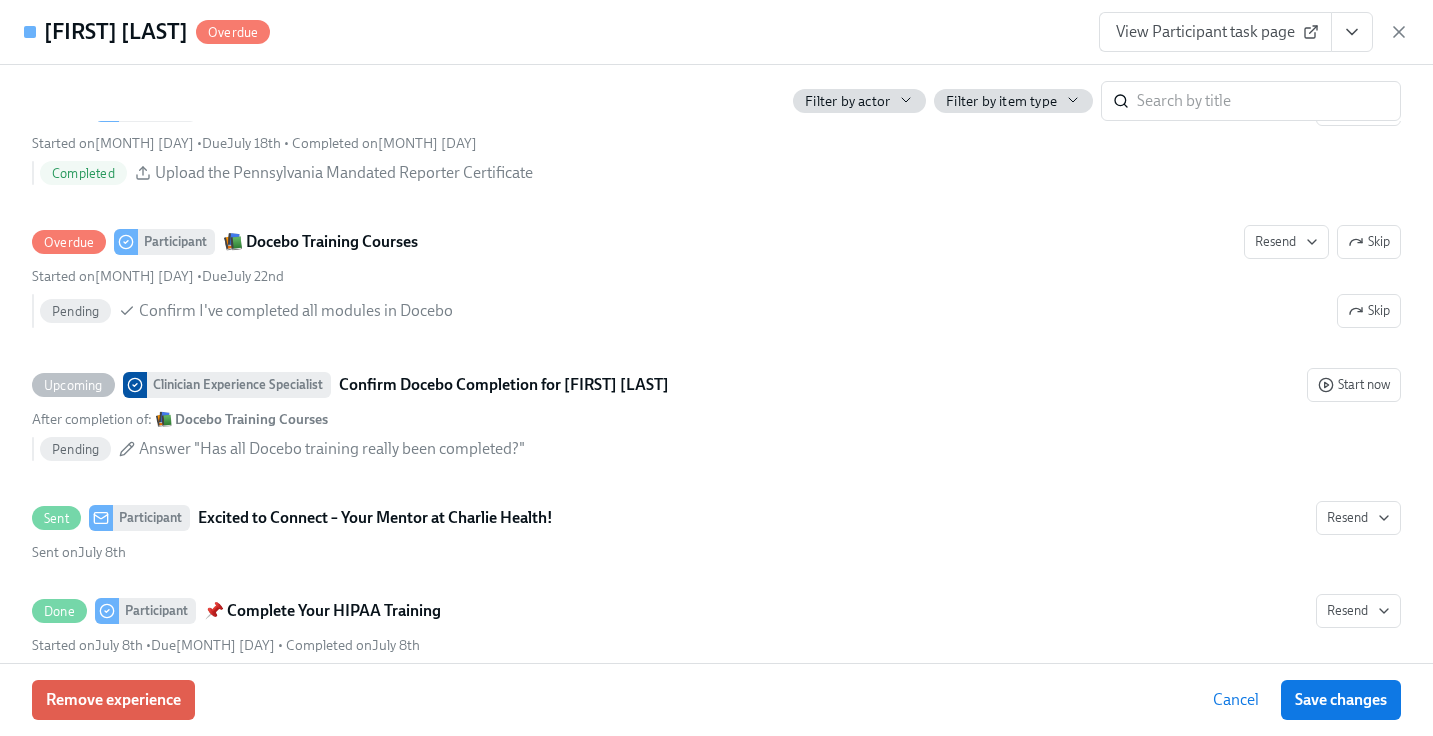 scroll, scrollTop: 2872, scrollLeft: 0, axis: vertical 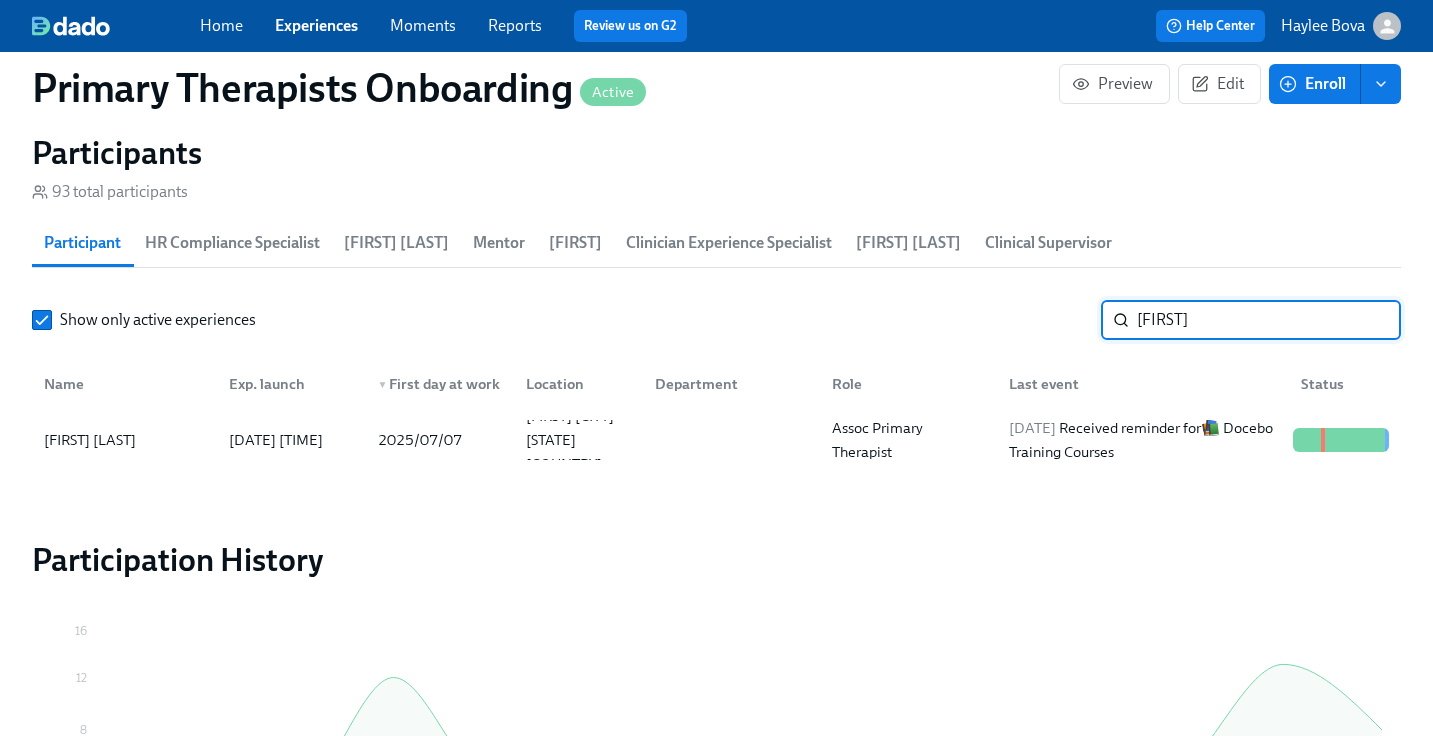 drag, startPoint x: 1224, startPoint y: 298, endPoint x: 1088, endPoint y: 296, distance: 136.01471 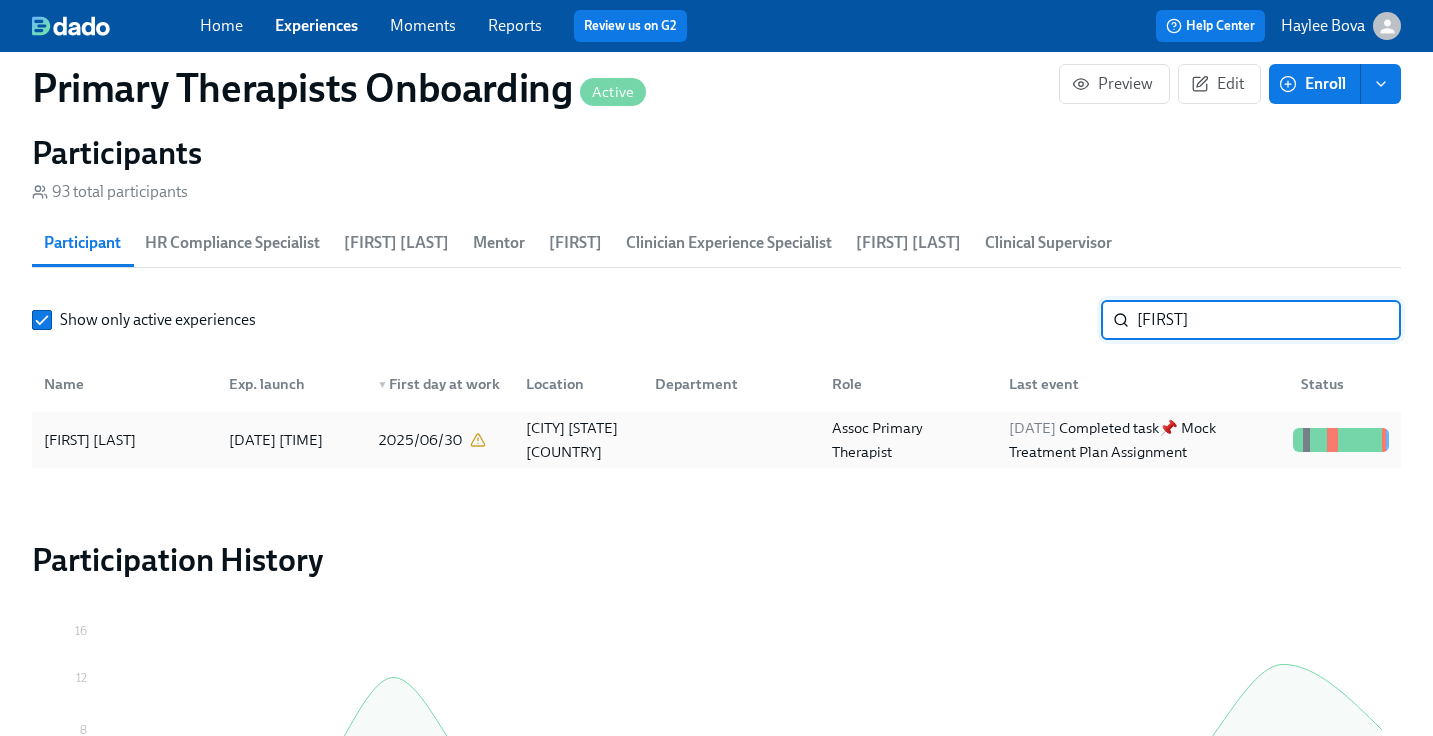 click on "[DATE] [TIME]" at bounding box center (276, 440) 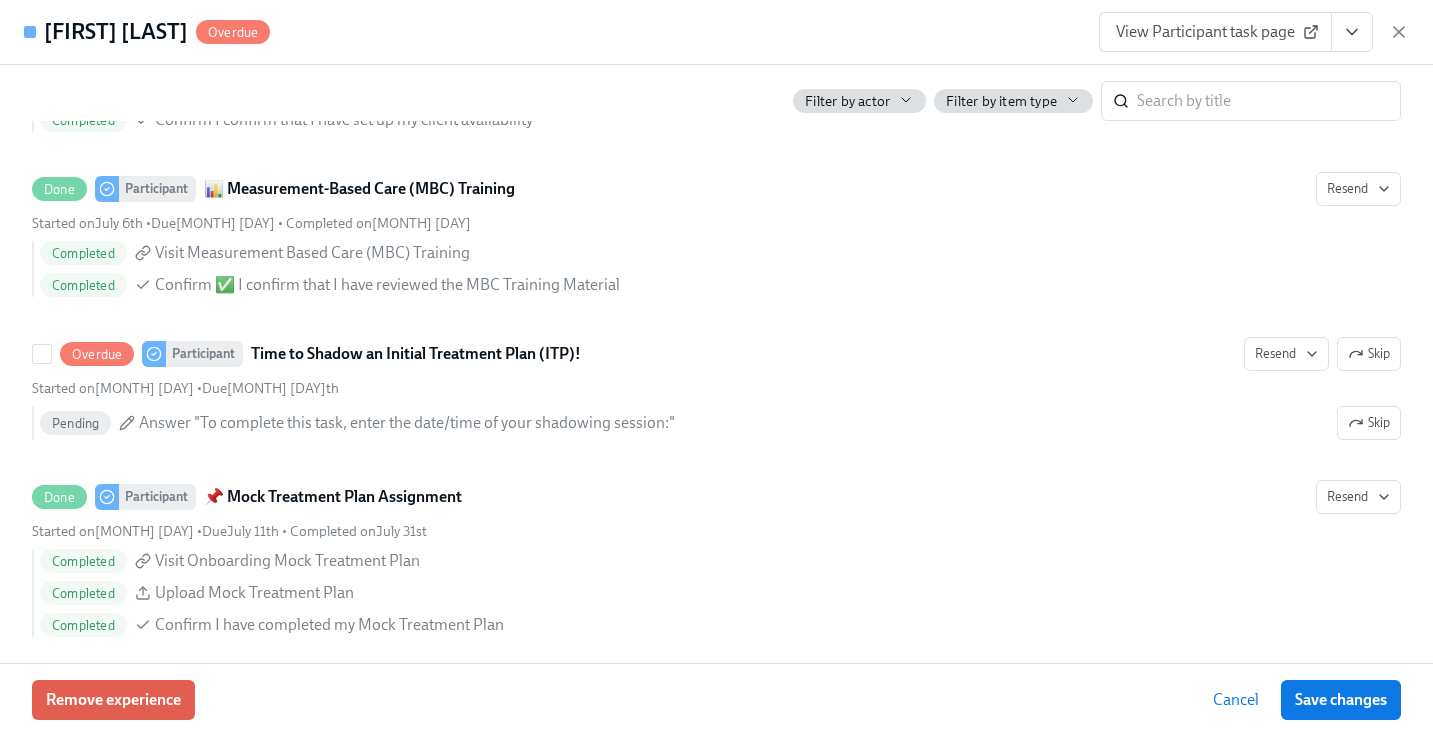 scroll, scrollTop: 4431, scrollLeft: 0, axis: vertical 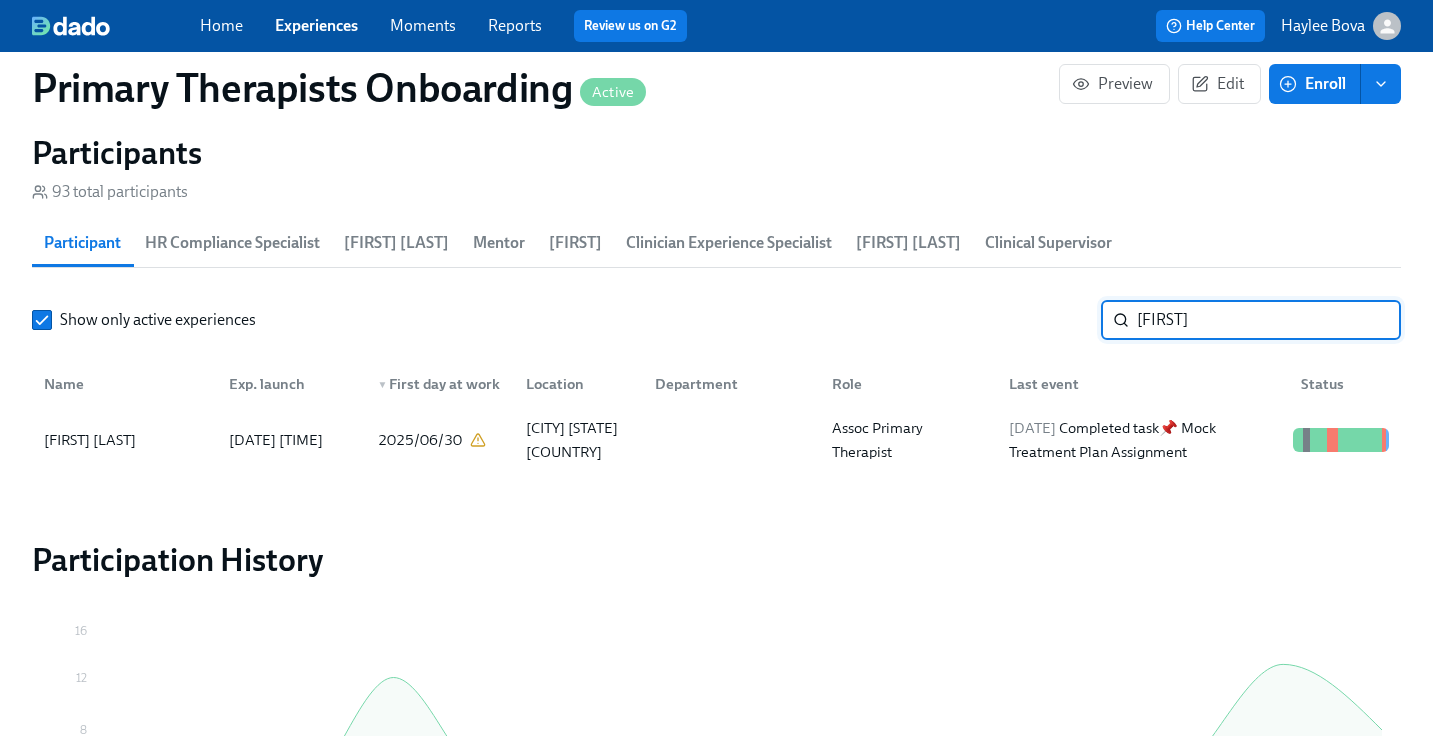 click on "[FIRST]" at bounding box center (1269, 320) 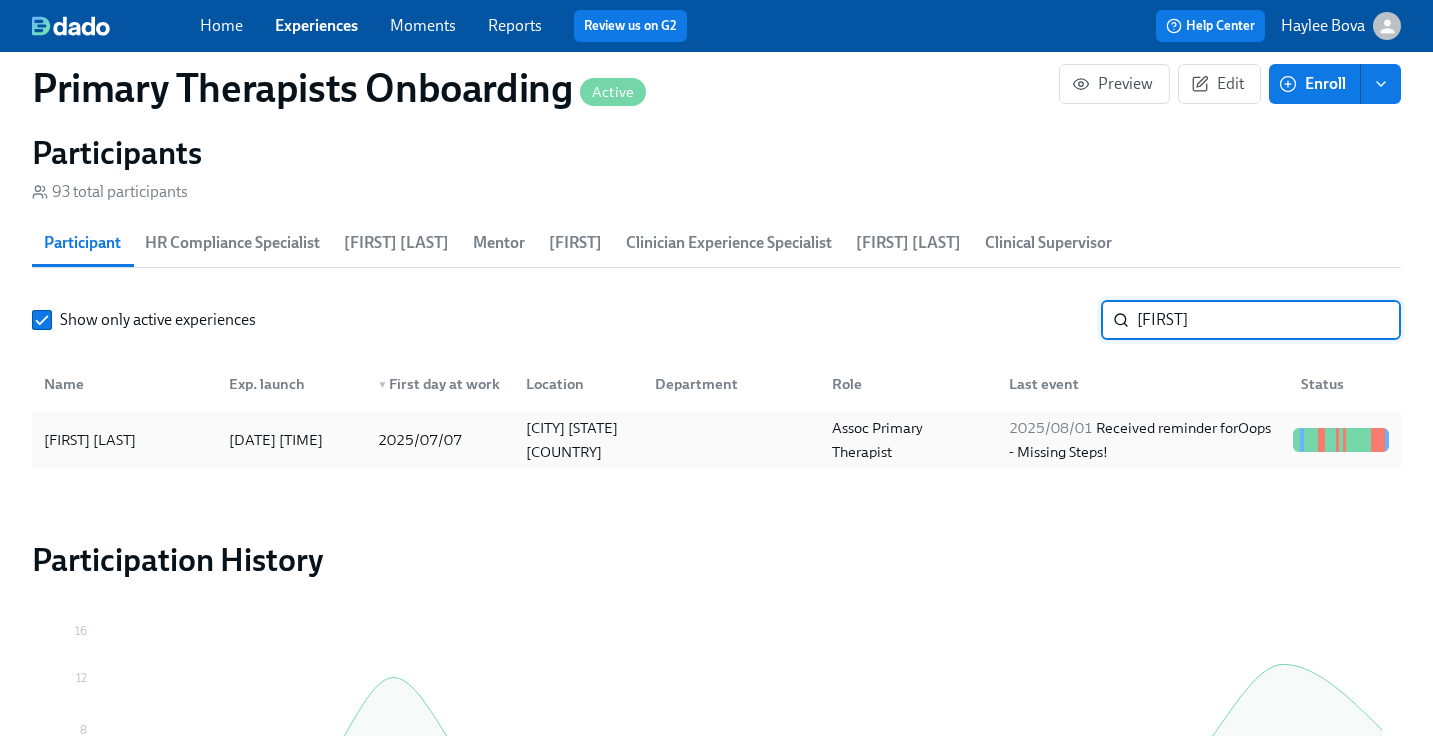 click on "[FIRST] [LAST]" at bounding box center (90, 440) 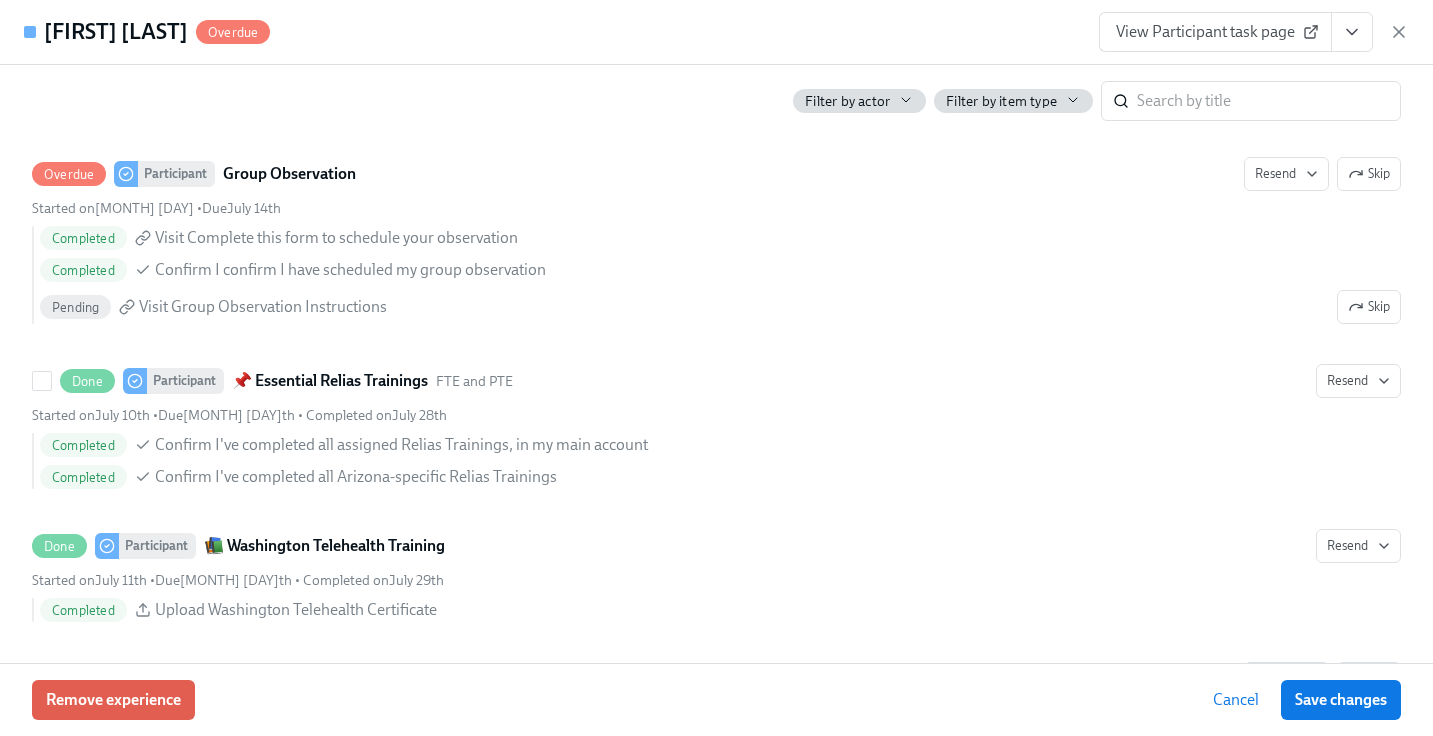 scroll, scrollTop: 3894, scrollLeft: 0, axis: vertical 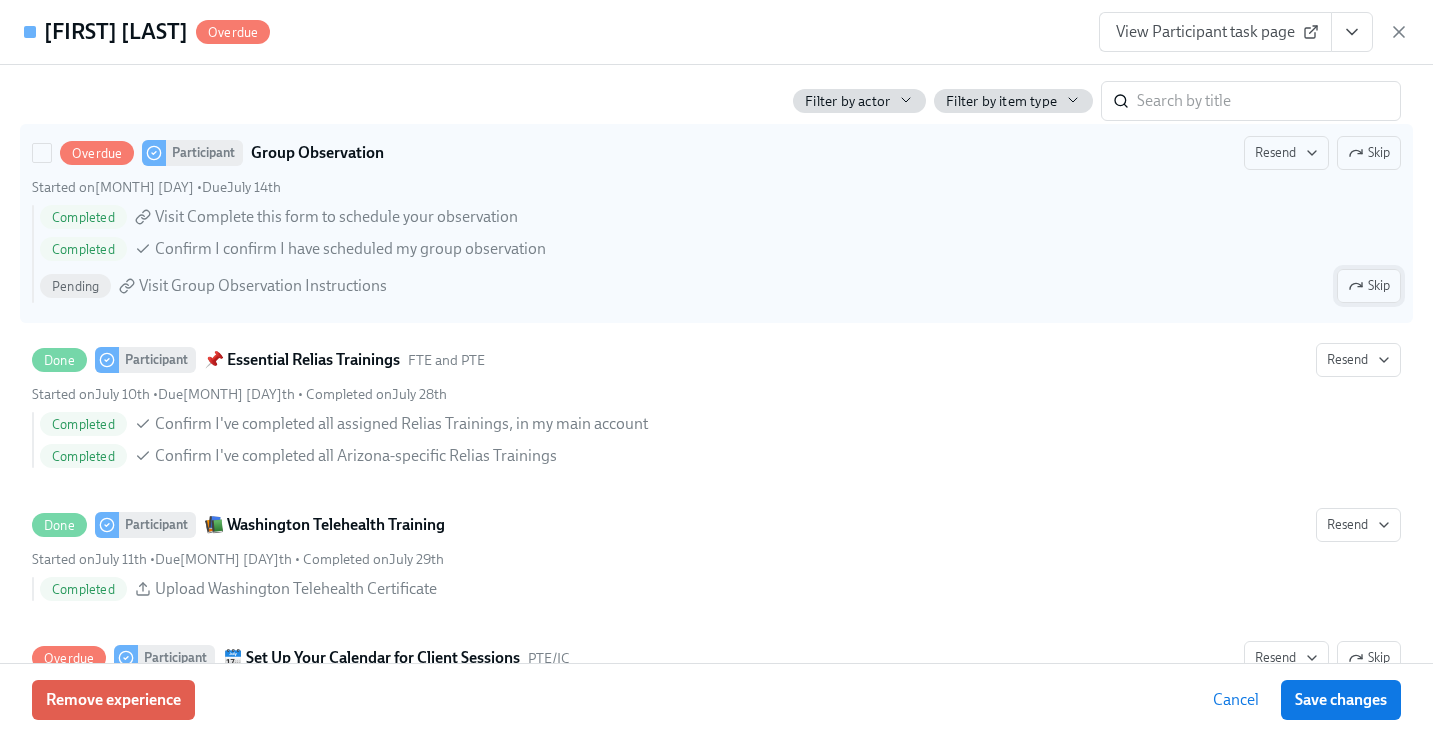 click on "Skip" at bounding box center (1369, 286) 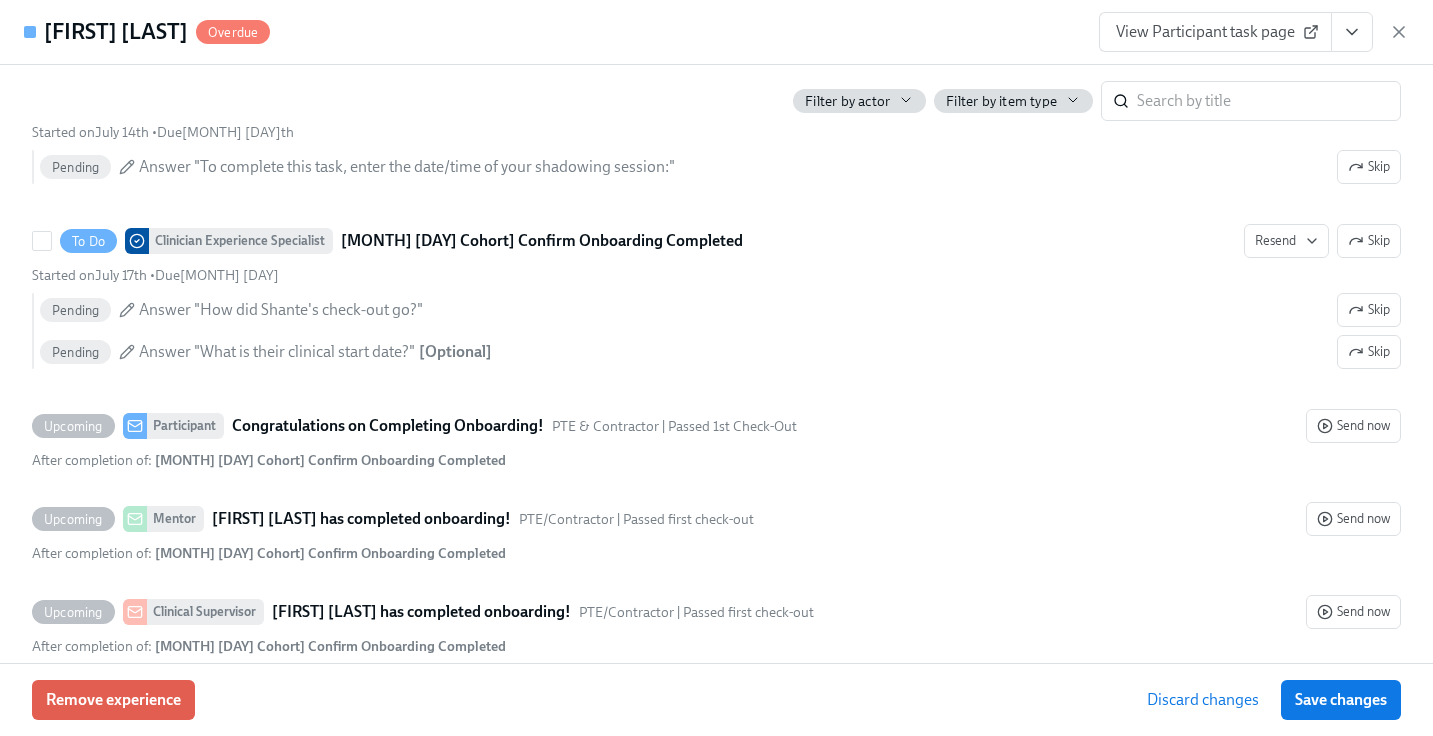 scroll, scrollTop: 5049, scrollLeft: 0, axis: vertical 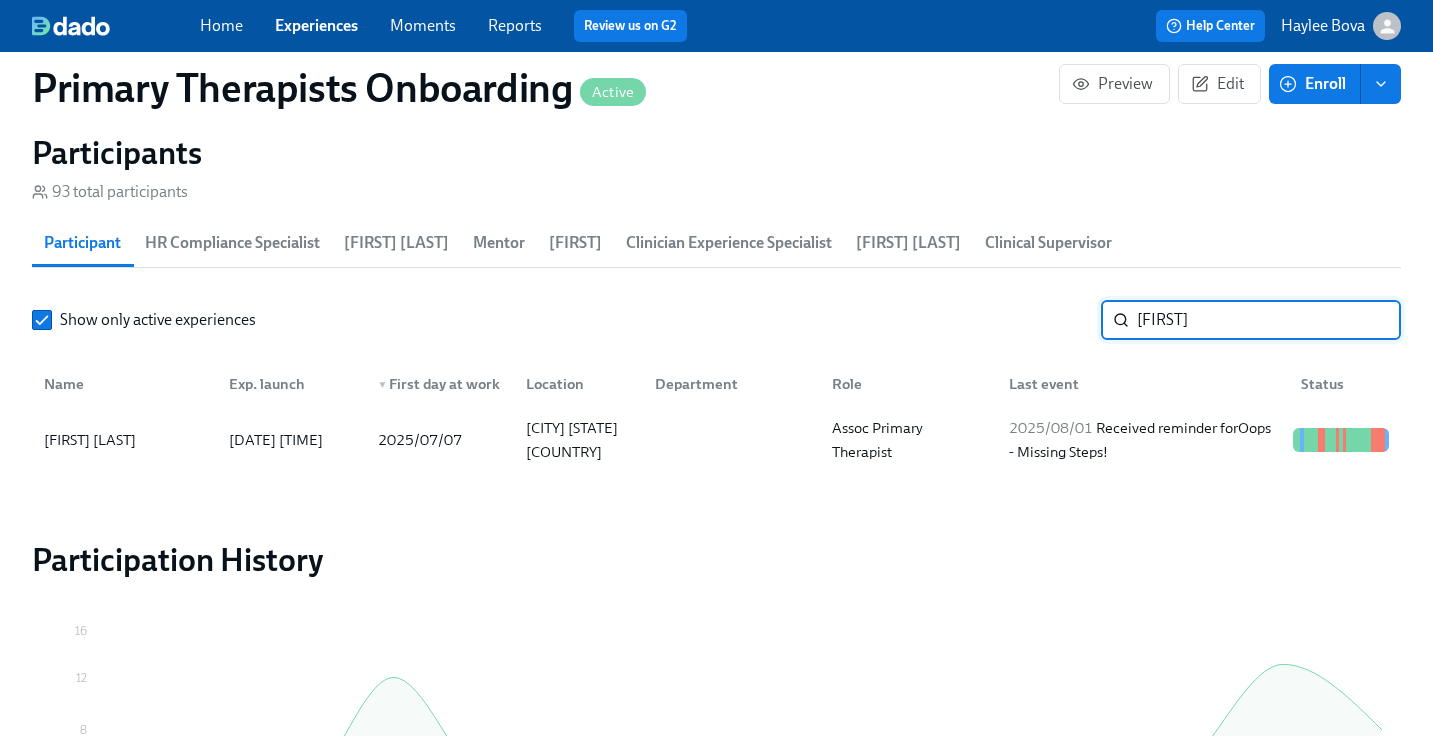 click on "[FIRST]" at bounding box center (1269, 320) 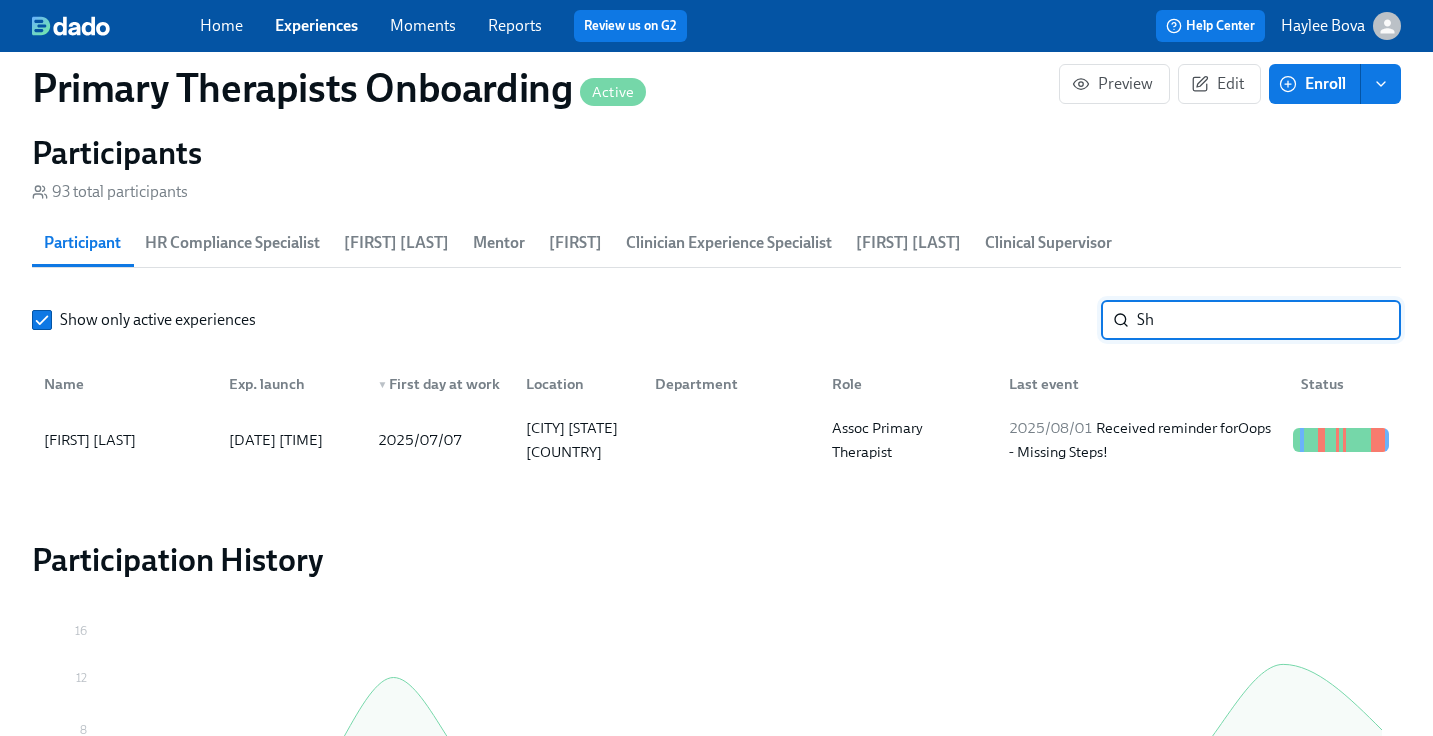 type on "S" 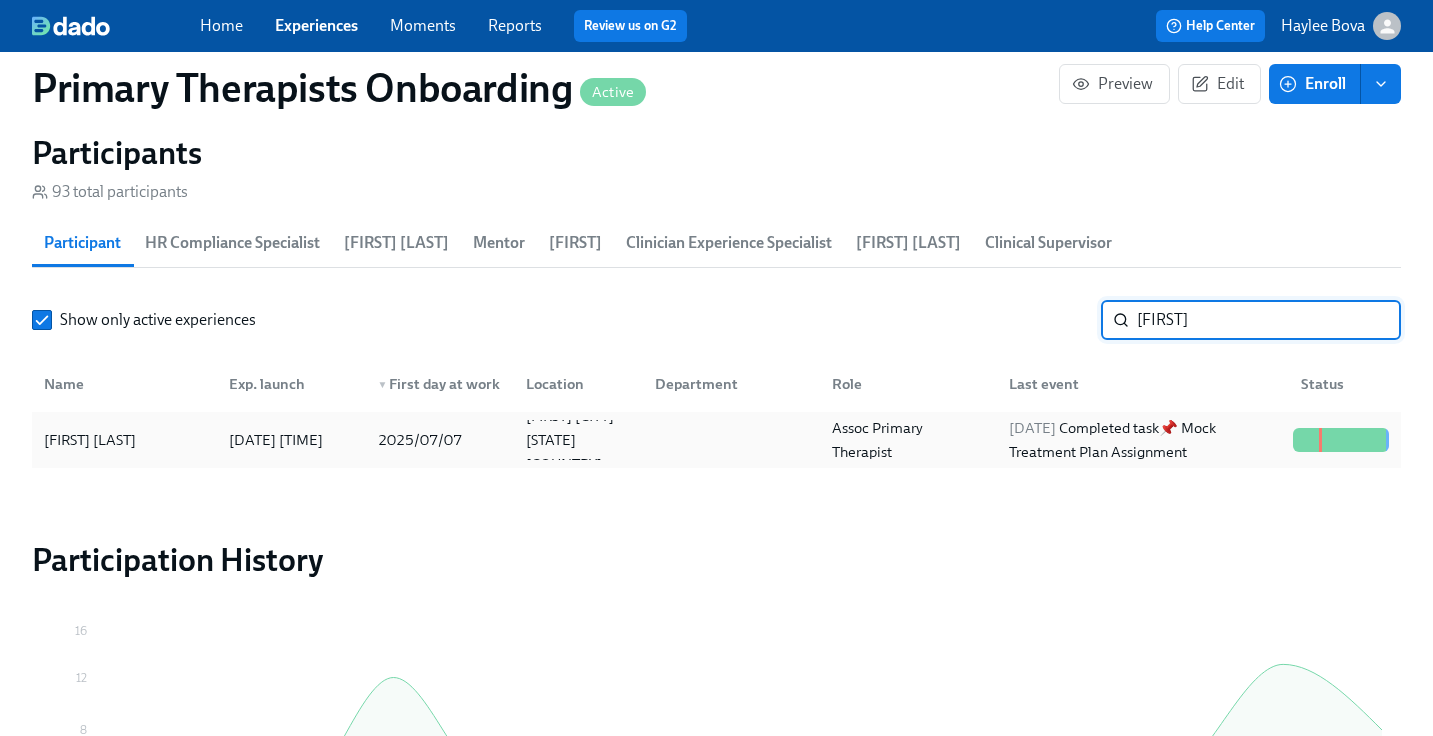click on "[FIRST] [LAST]" at bounding box center (90, 440) 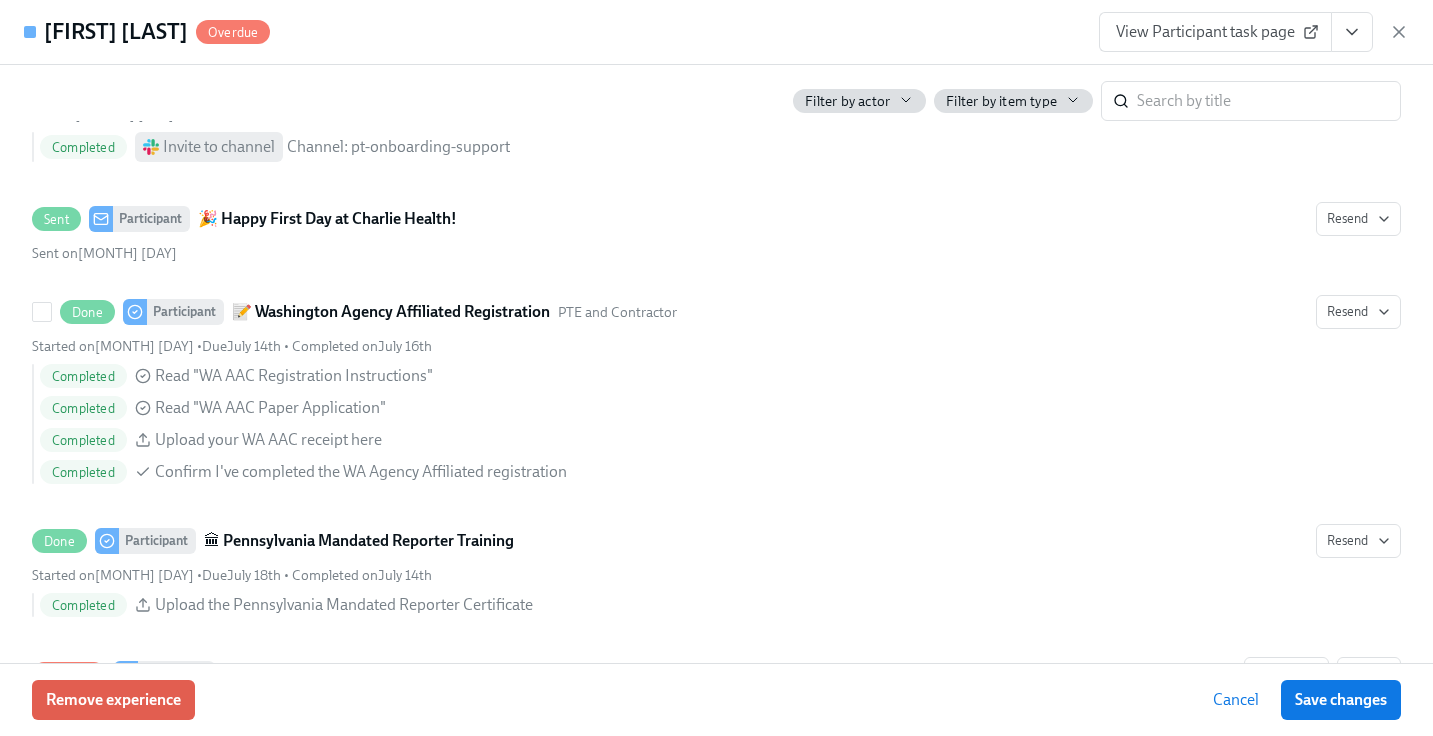 scroll, scrollTop: 2055, scrollLeft: 0, axis: vertical 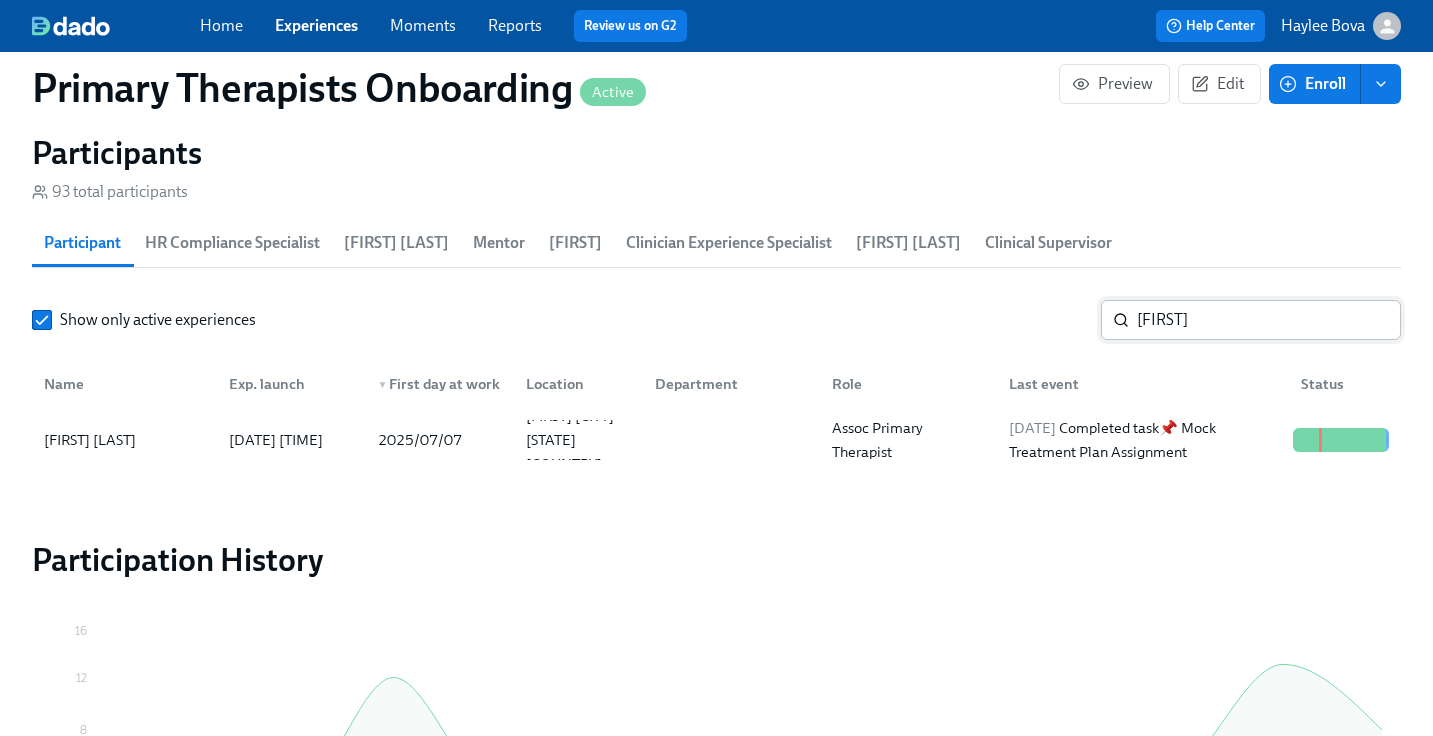 click on "[FIRST]" at bounding box center (1269, 320) 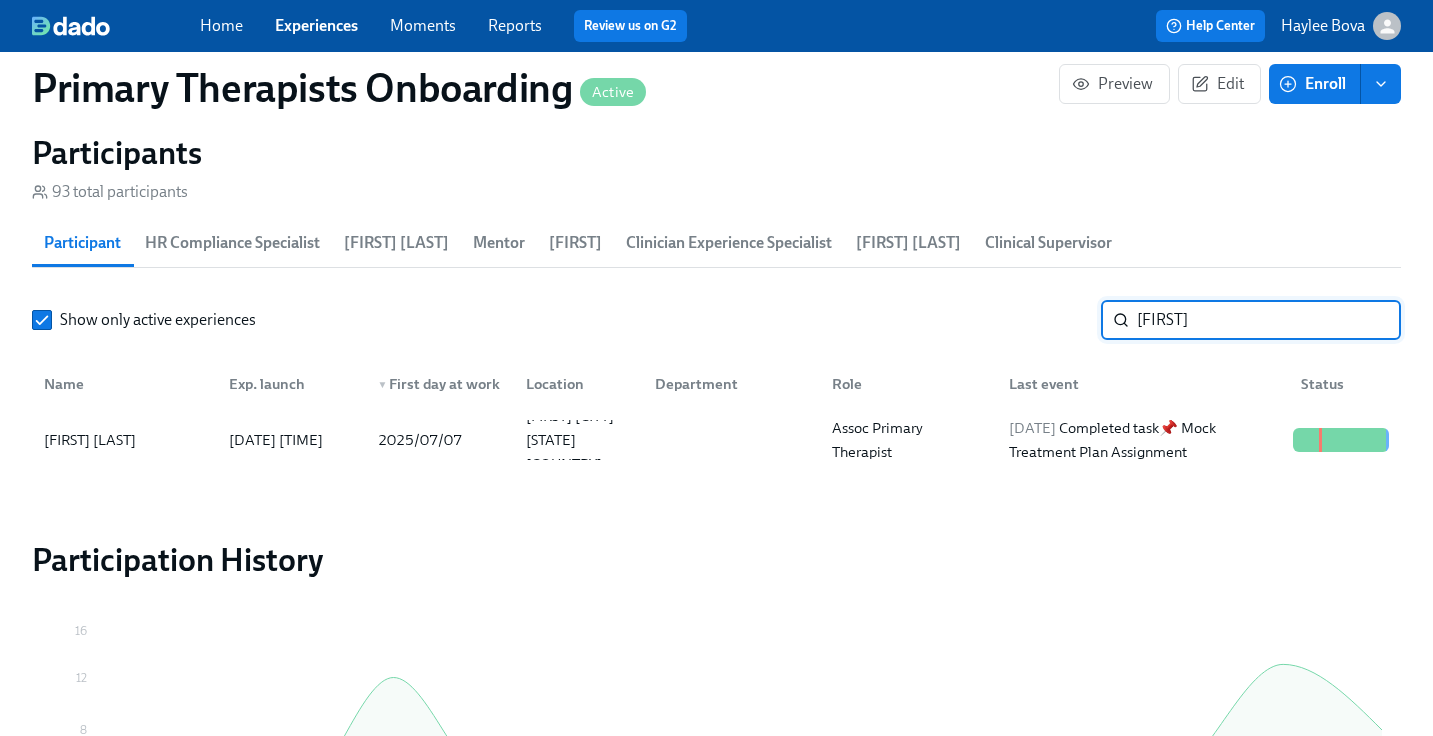type on "T" 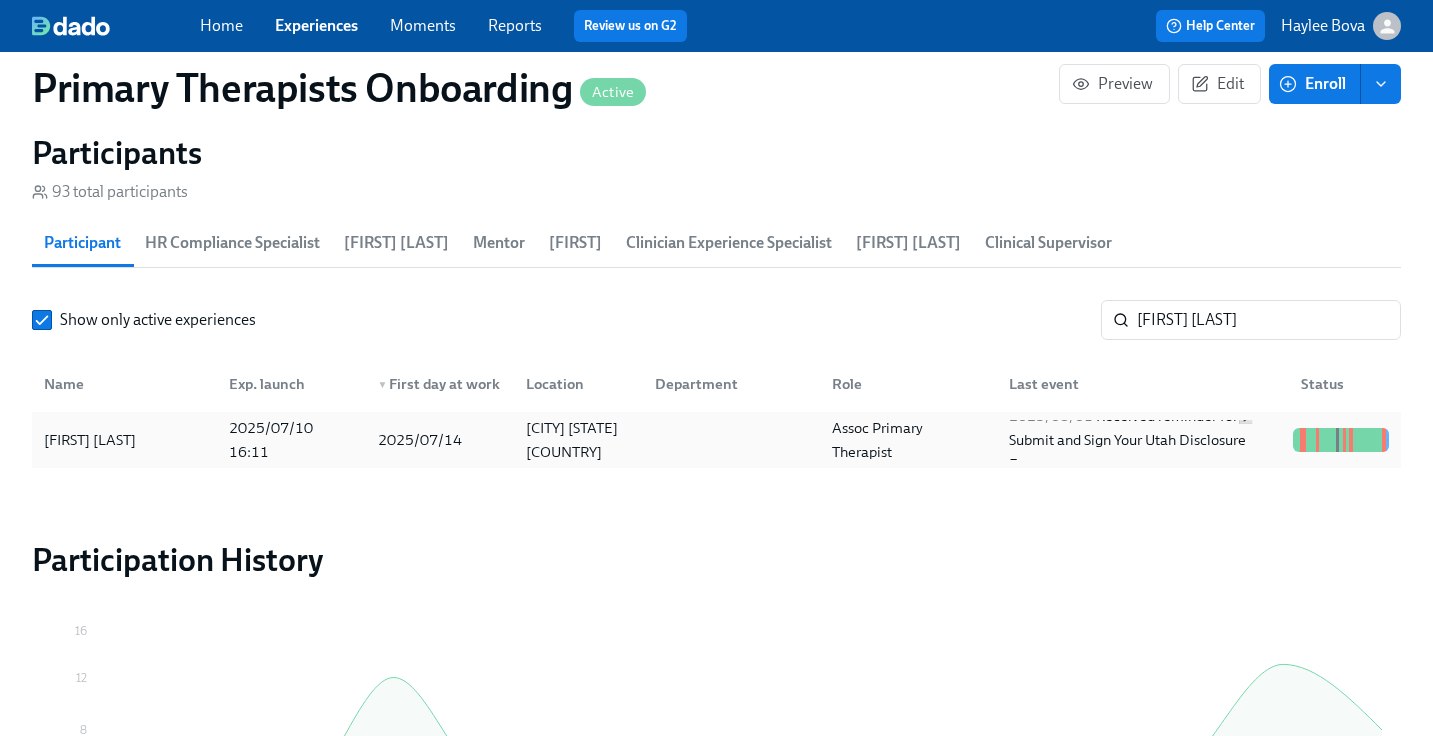 click on "2025/07/10 16:11" at bounding box center [291, 440] 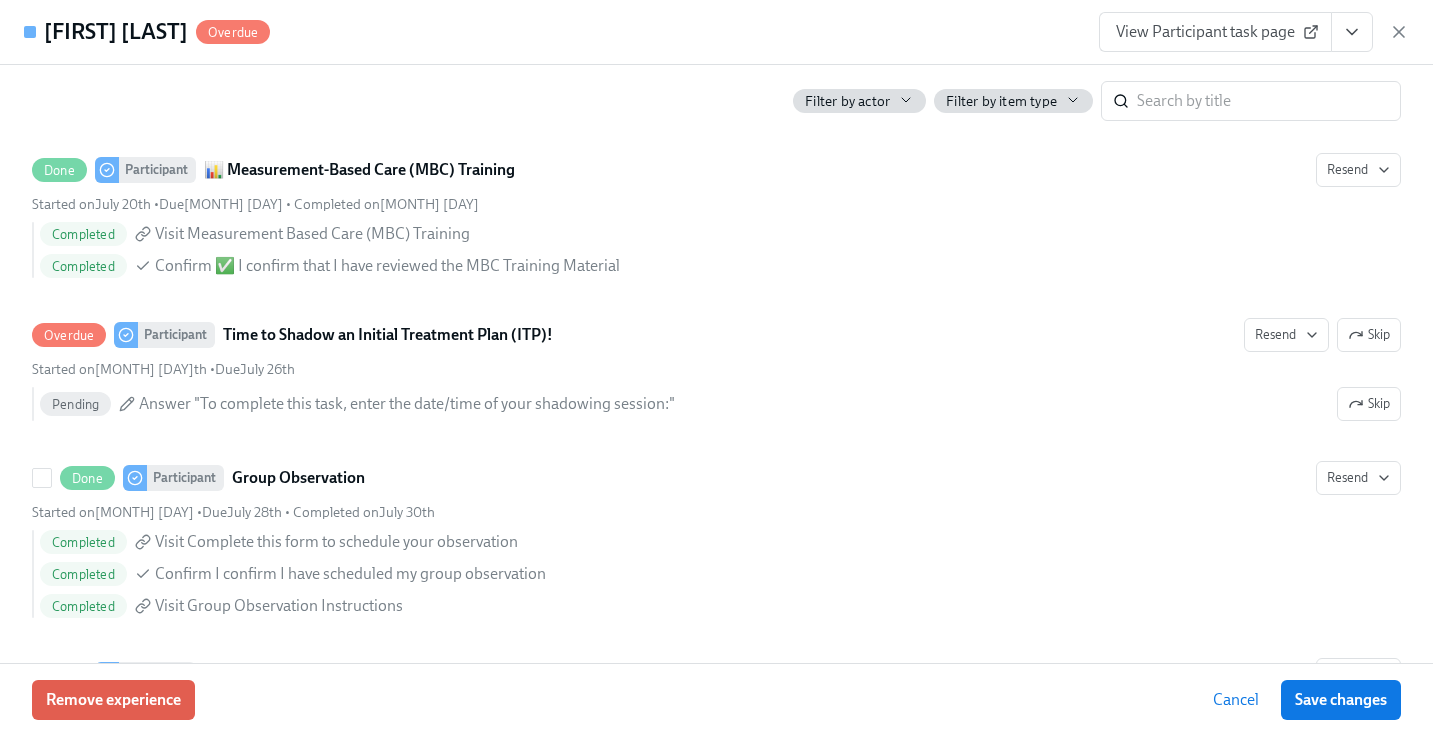 scroll, scrollTop: 4341, scrollLeft: 0, axis: vertical 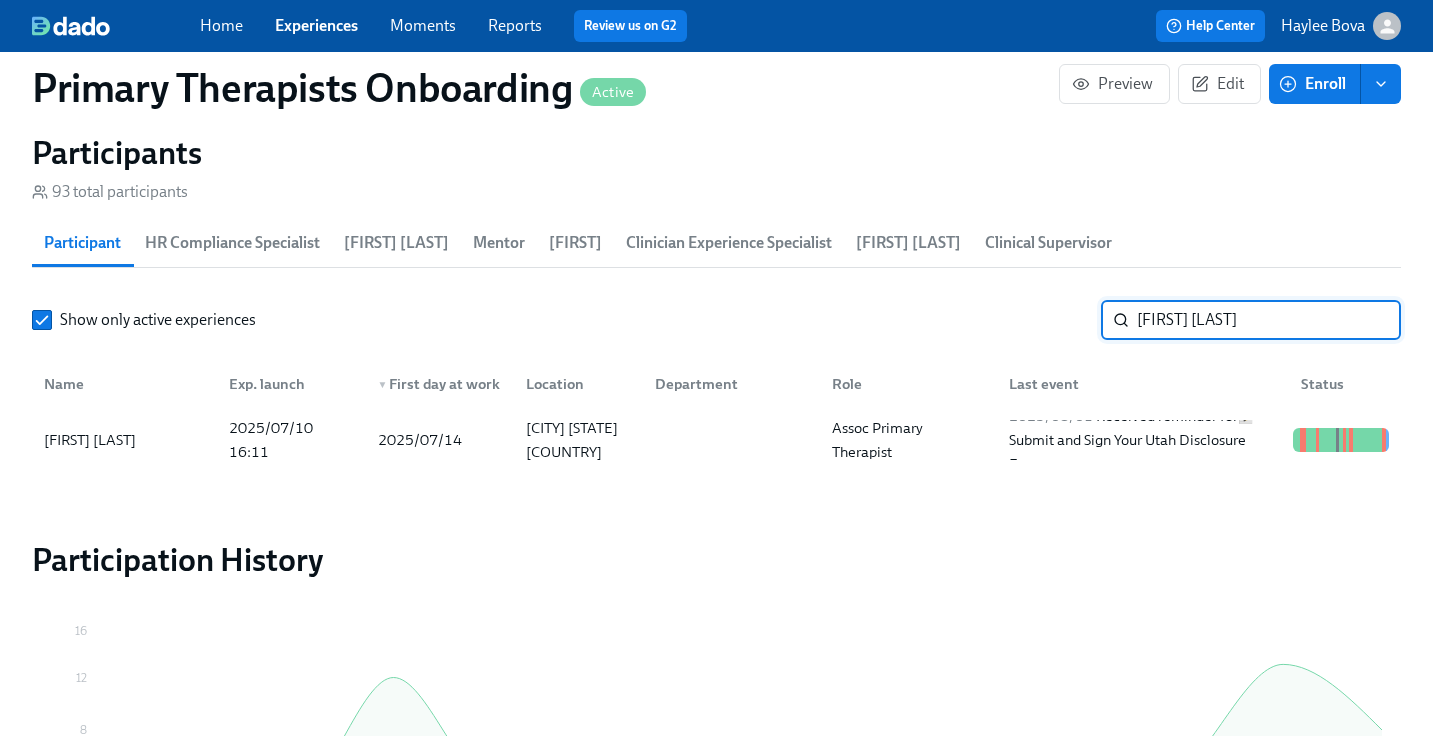 click on "[FIRST] [LAST]" at bounding box center [1269, 320] 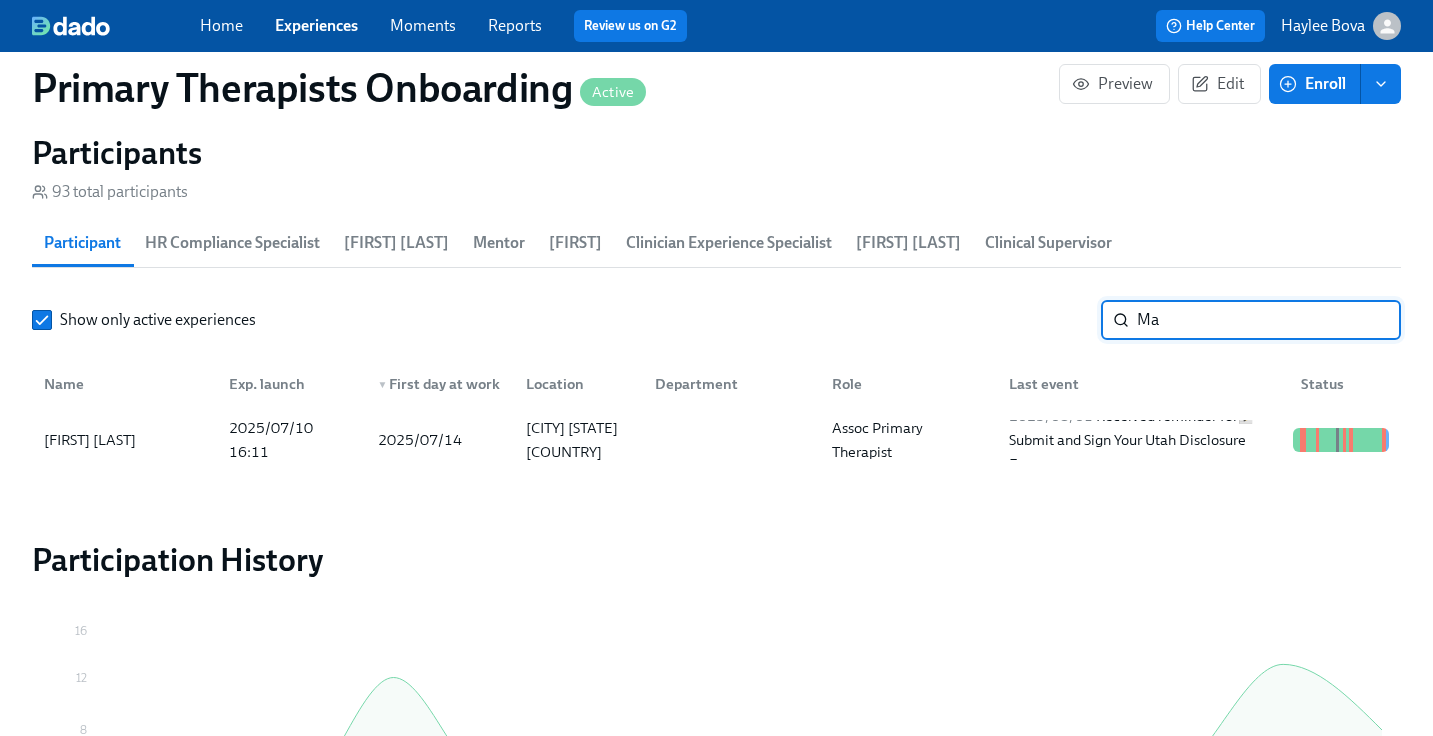 type on "M" 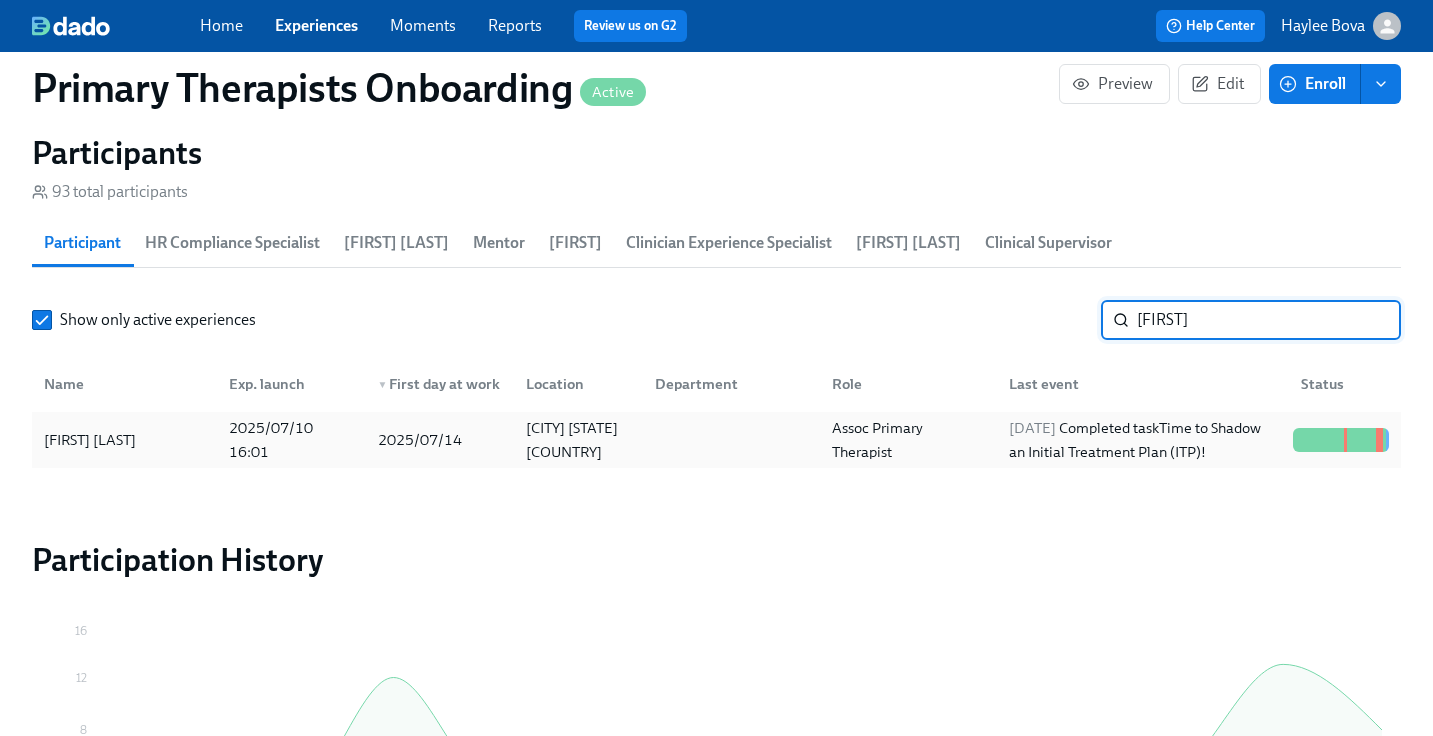 type on "[FIRST]" 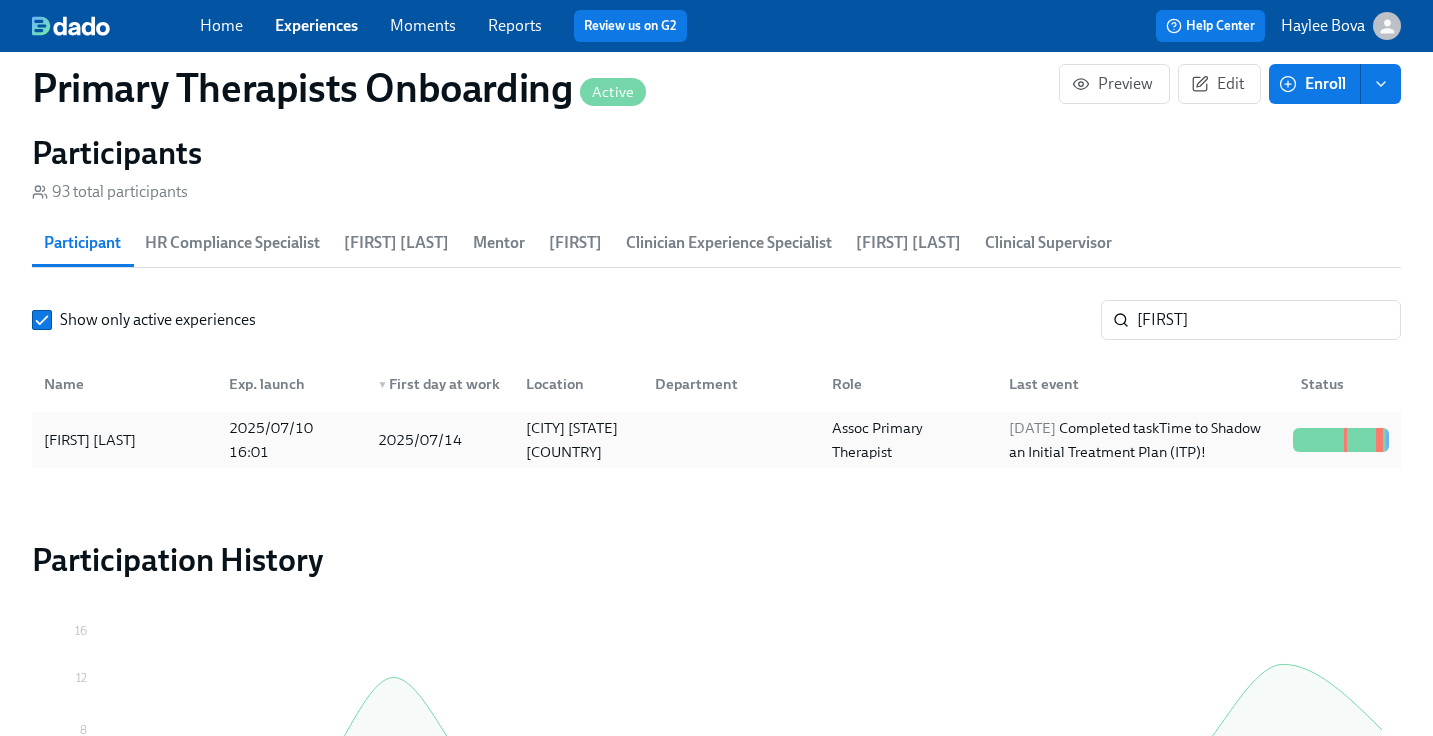 click on "[FIRST] [LAST]" at bounding box center (124, 440) 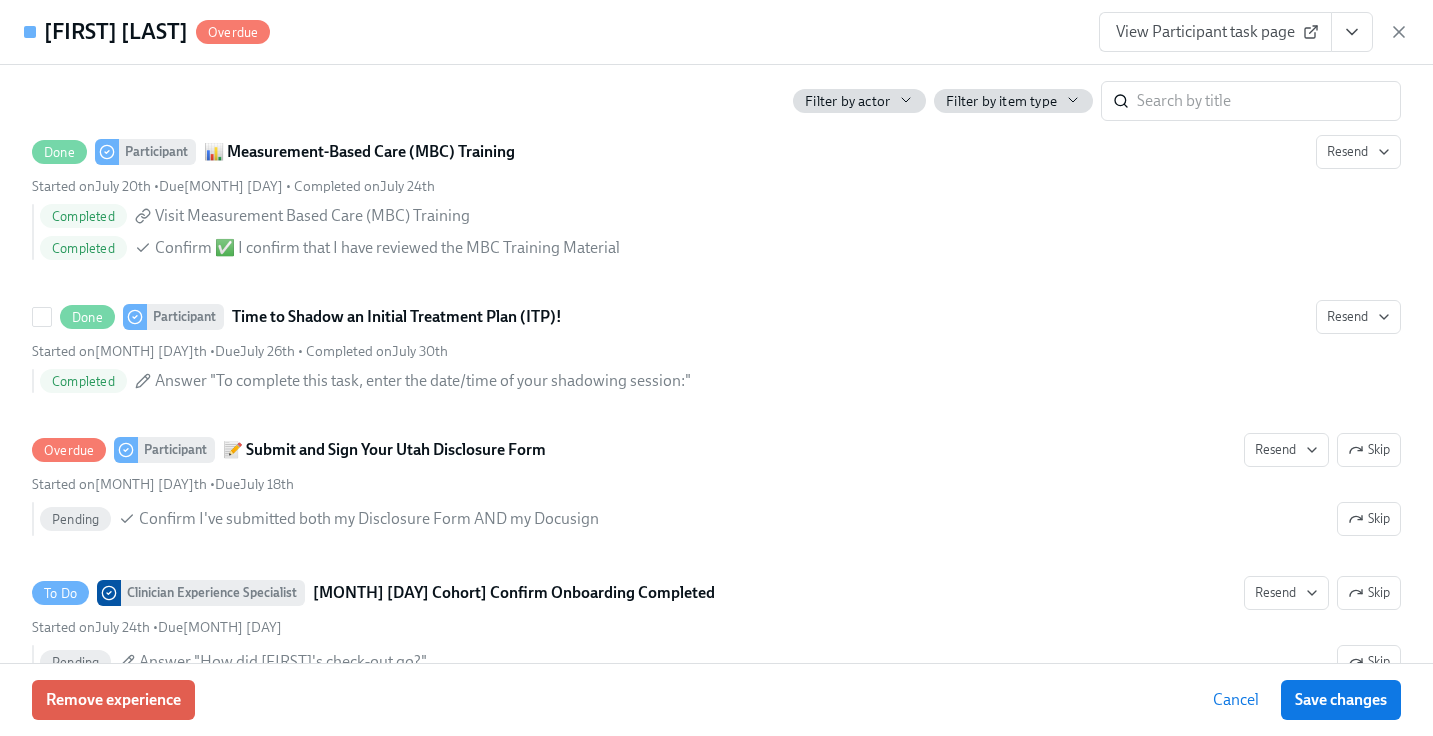 scroll, scrollTop: 4757, scrollLeft: 0, axis: vertical 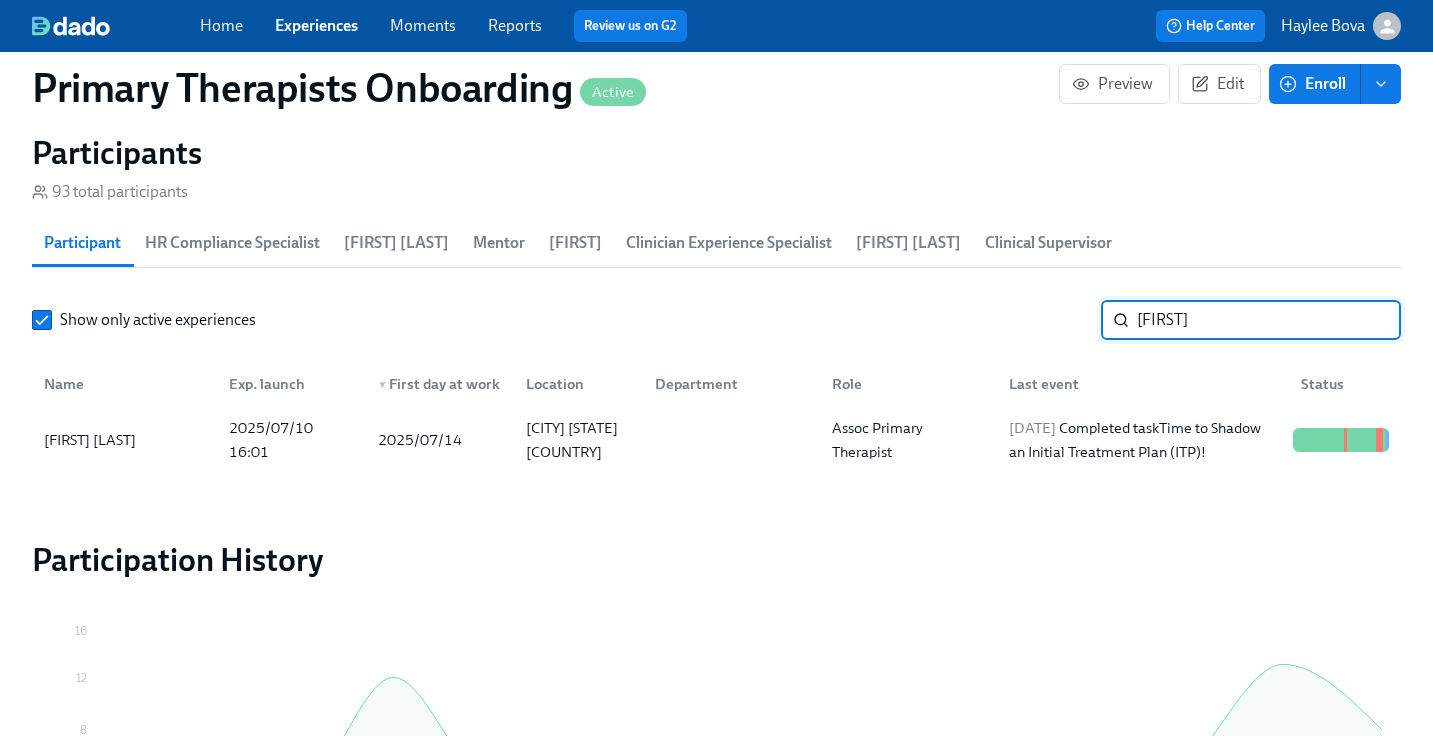 drag, startPoint x: 1213, startPoint y: 294, endPoint x: 1058, endPoint y: 294, distance: 155 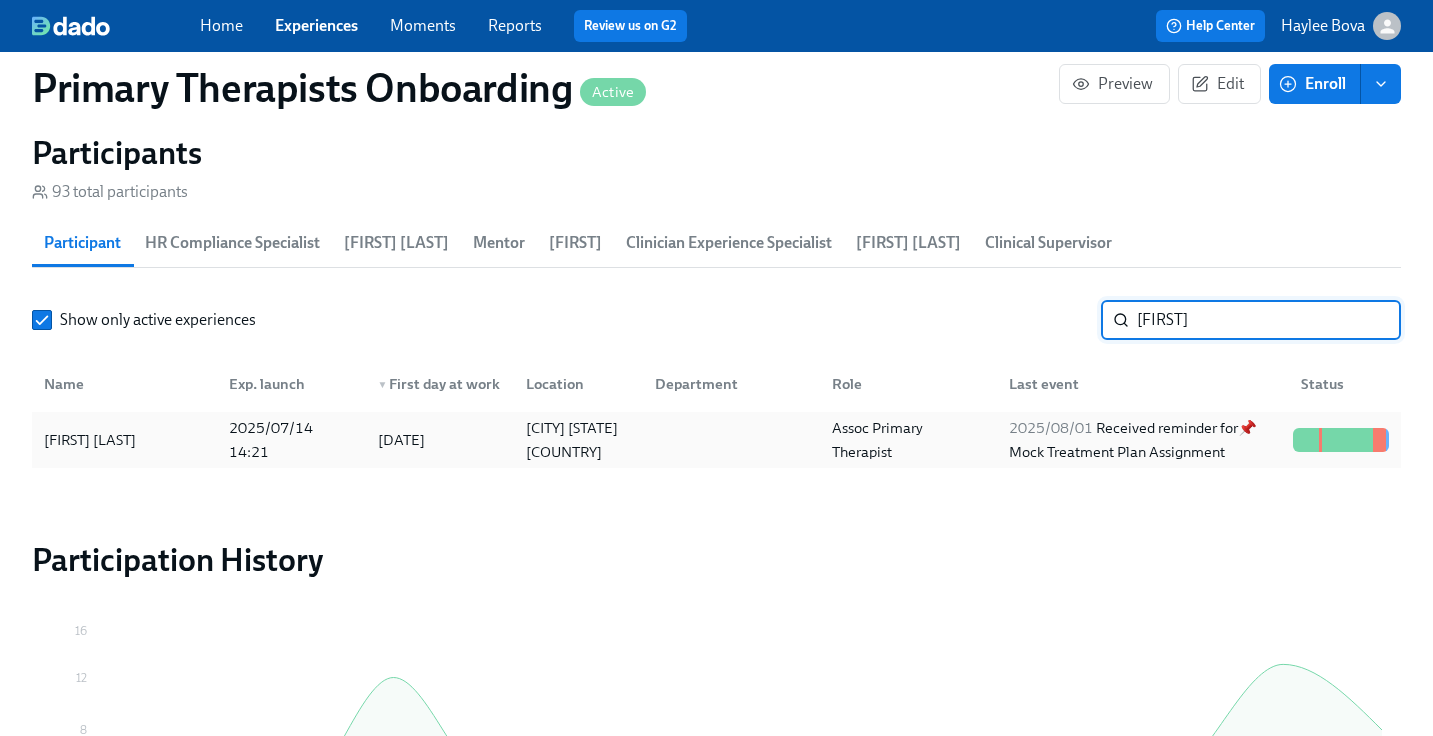 type on "[FIRST]" 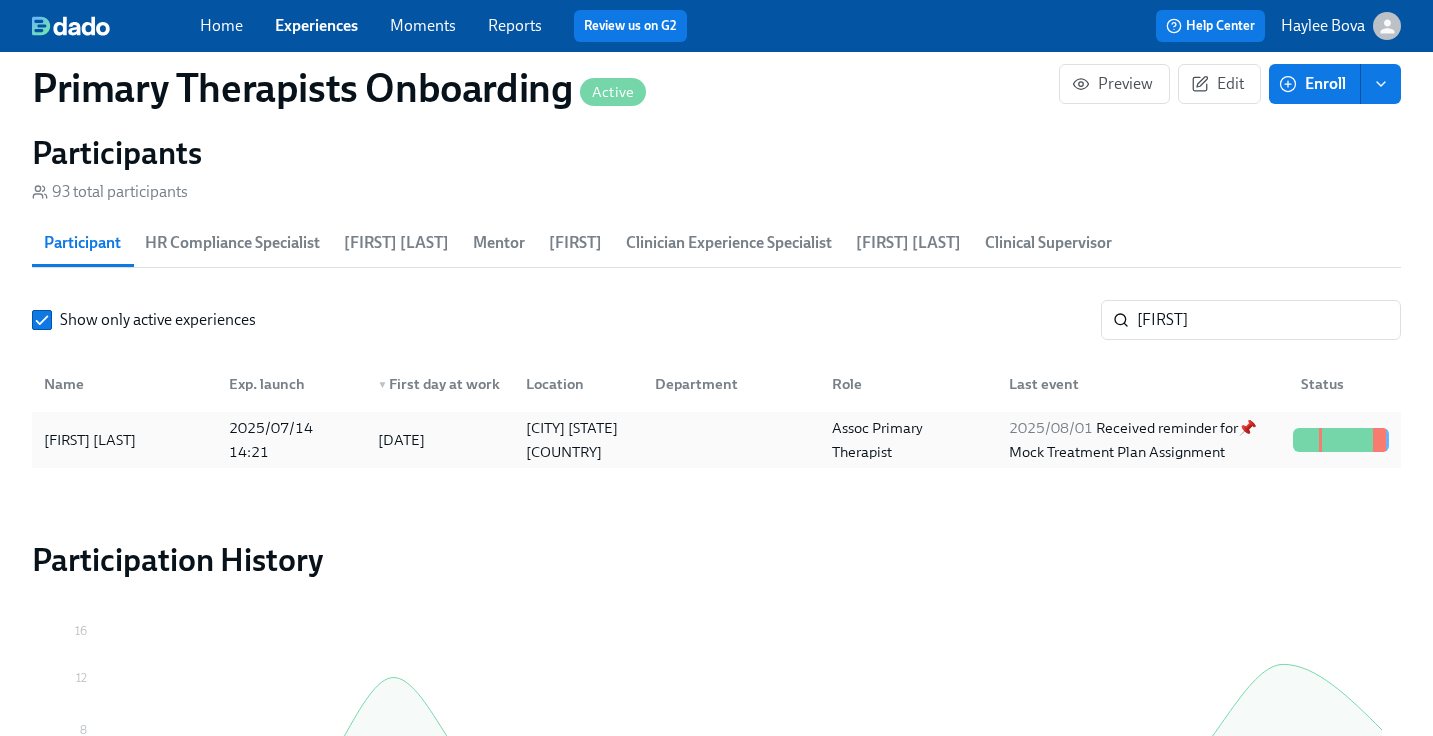 click on "[FIRST] [LAST]" at bounding box center (90, 440) 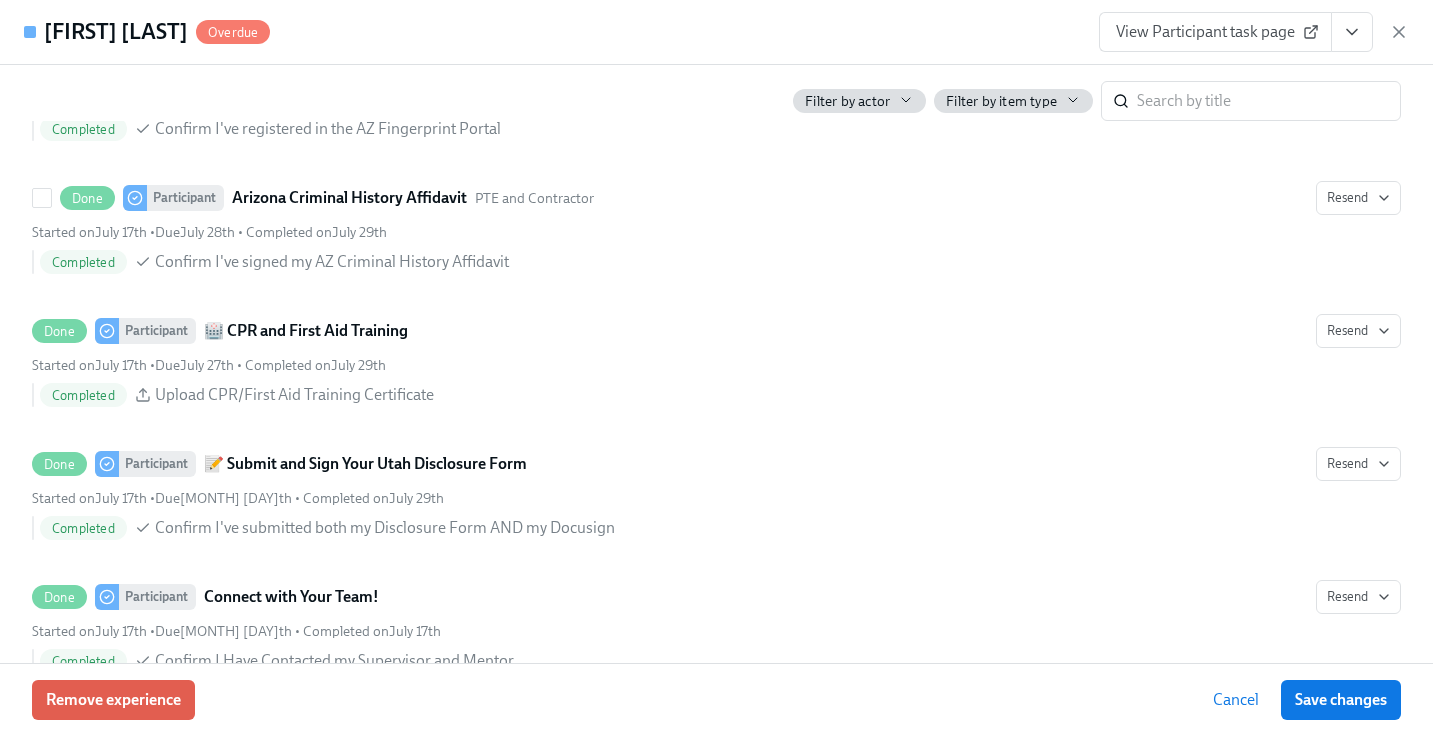 scroll, scrollTop: 3724, scrollLeft: 0, axis: vertical 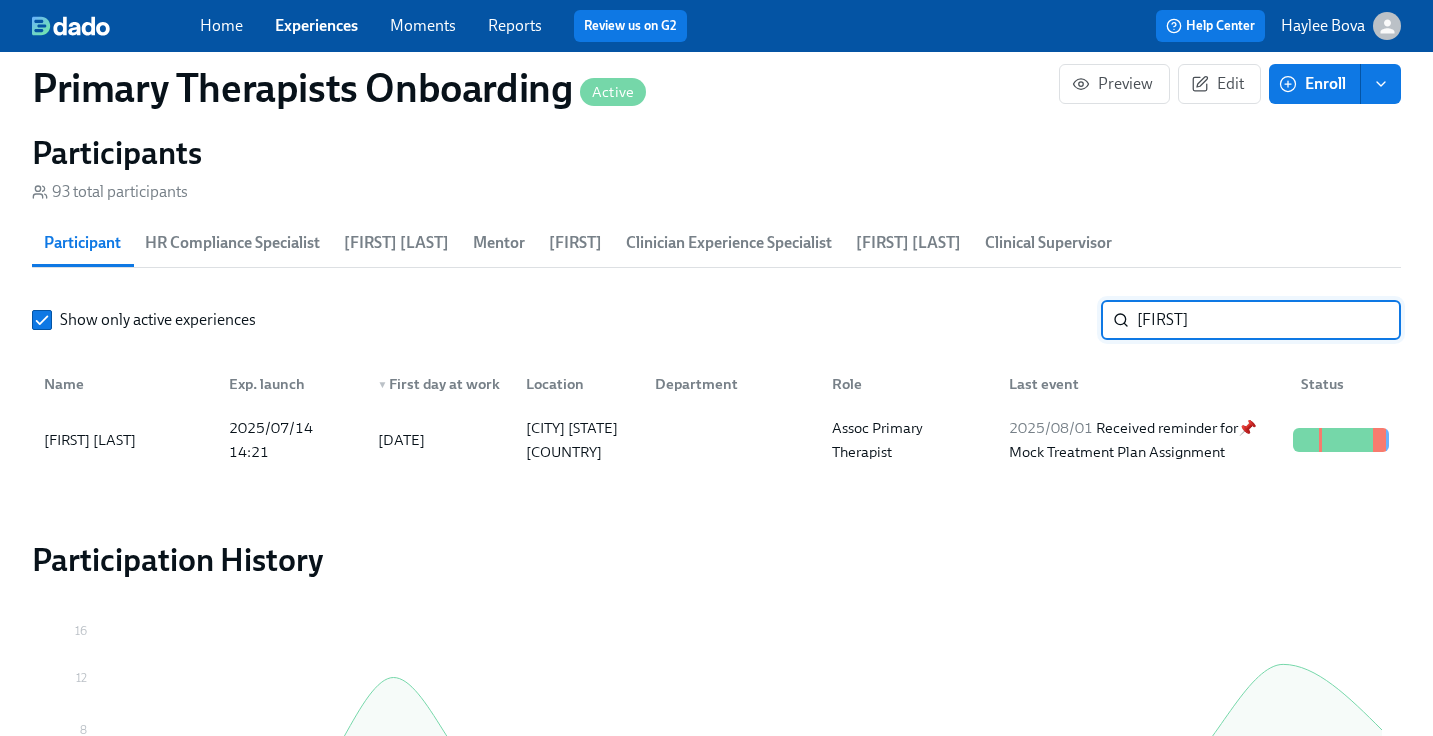 drag, startPoint x: 1254, startPoint y: 280, endPoint x: 1105, endPoint y: 271, distance: 149.27156 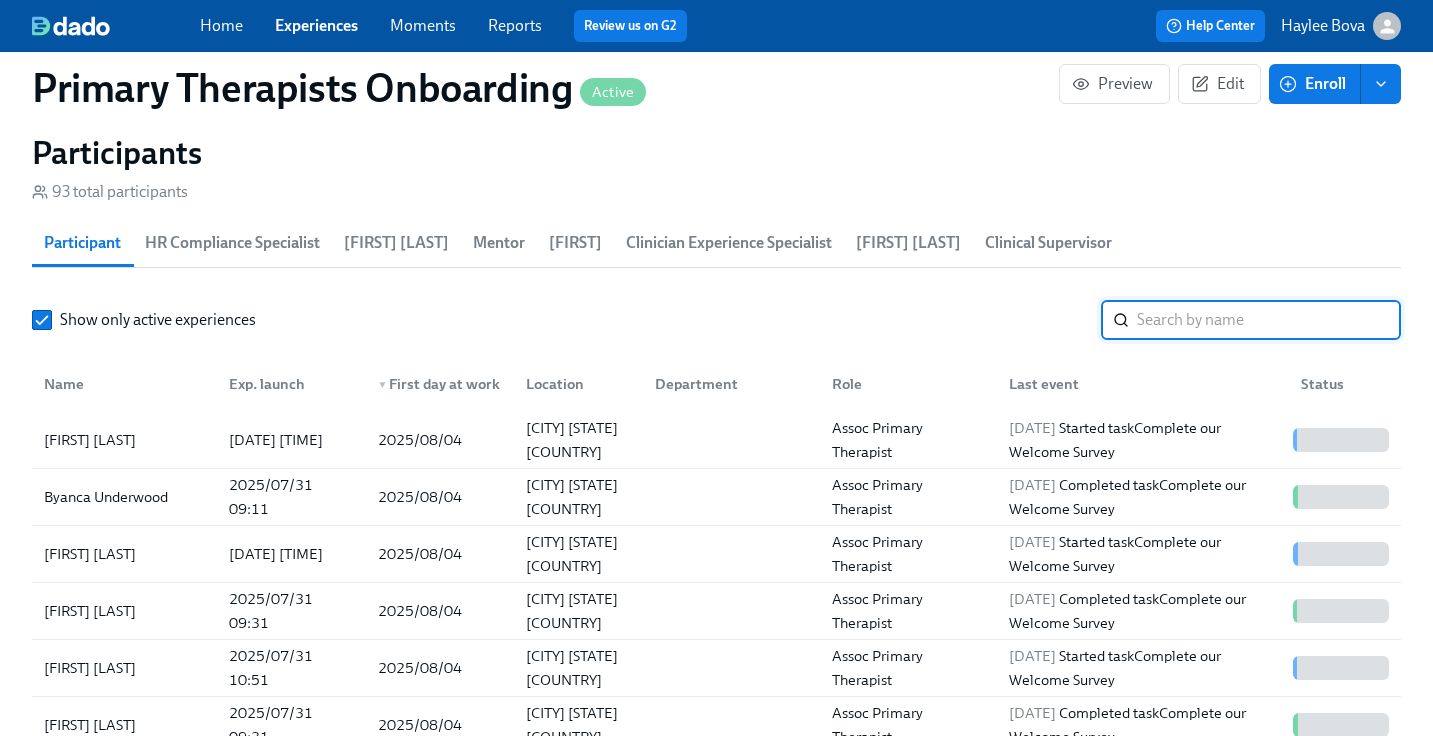 type on "e" 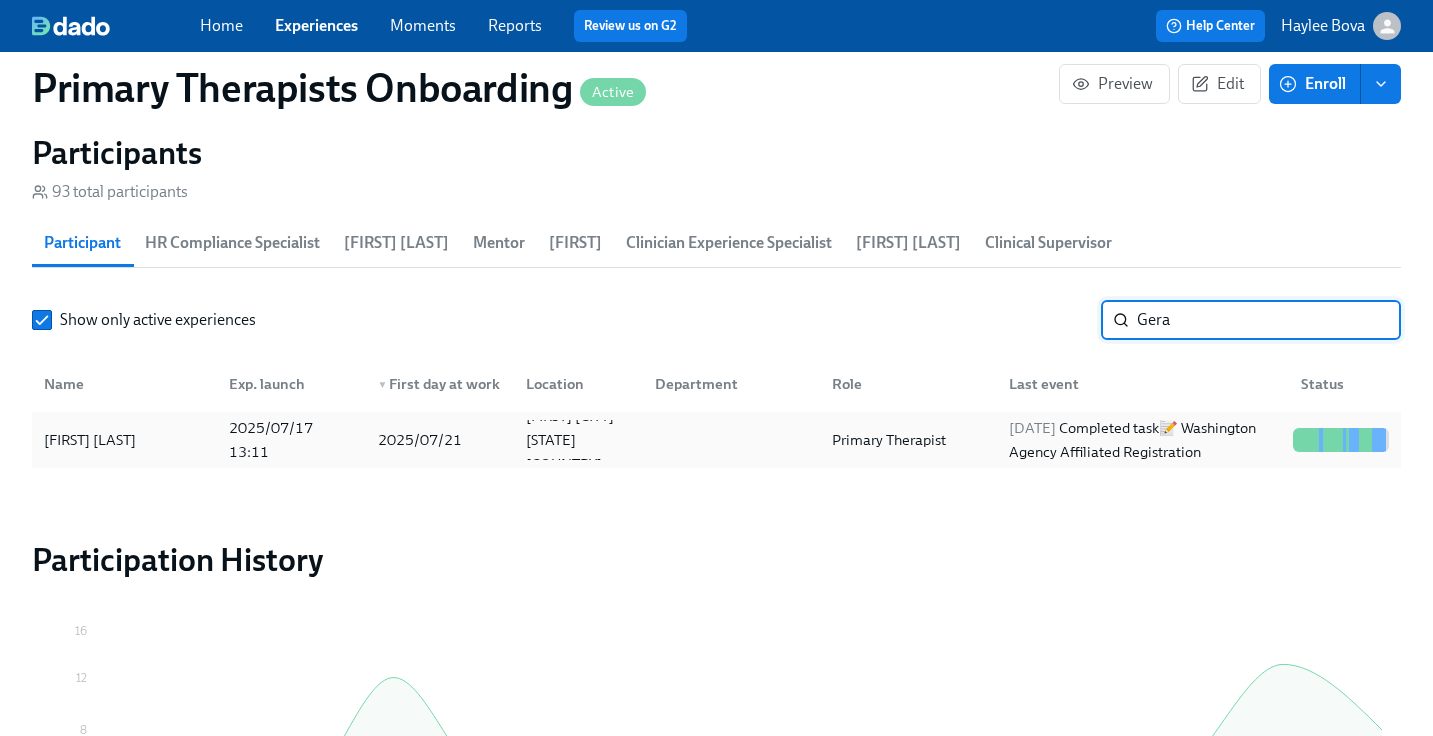 click on "2025/07/17 13:11" at bounding box center [291, 440] 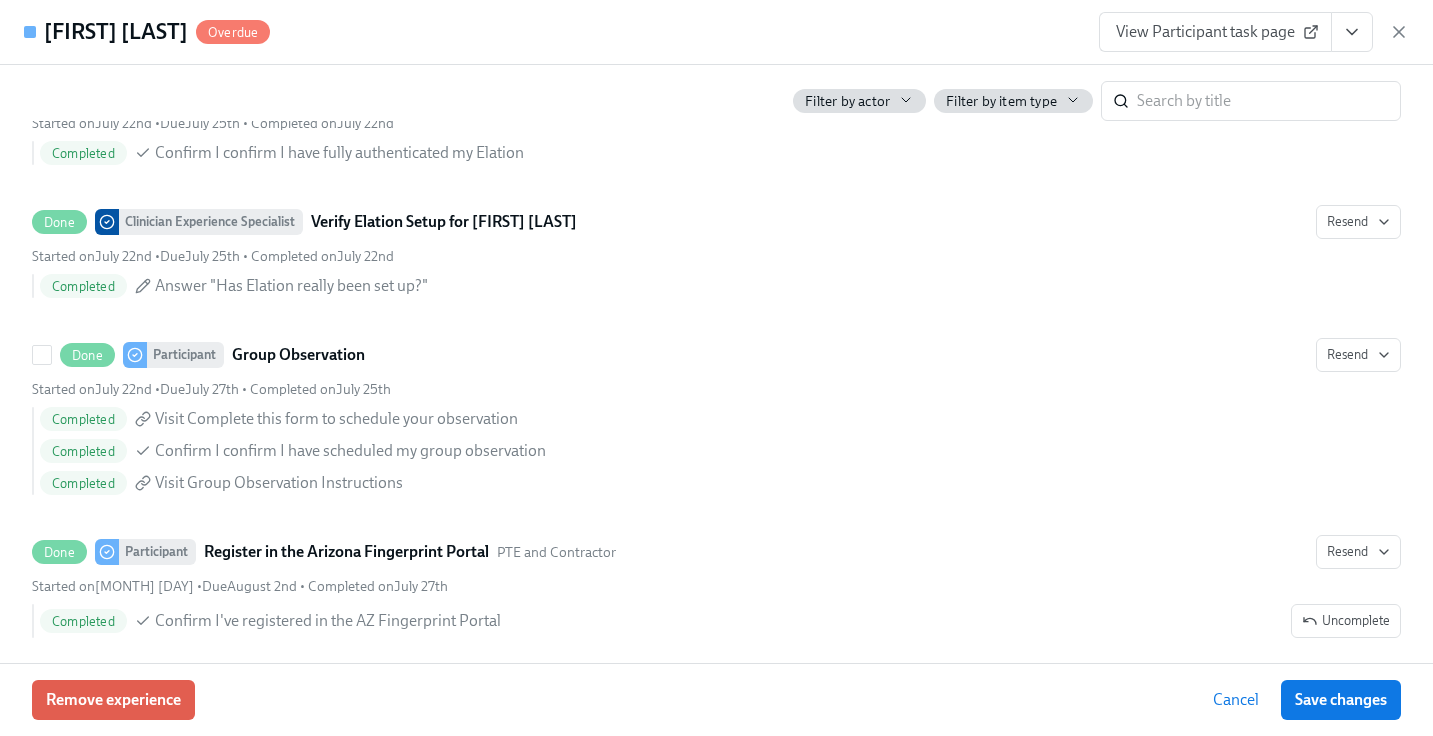 scroll, scrollTop: 3364, scrollLeft: 0, axis: vertical 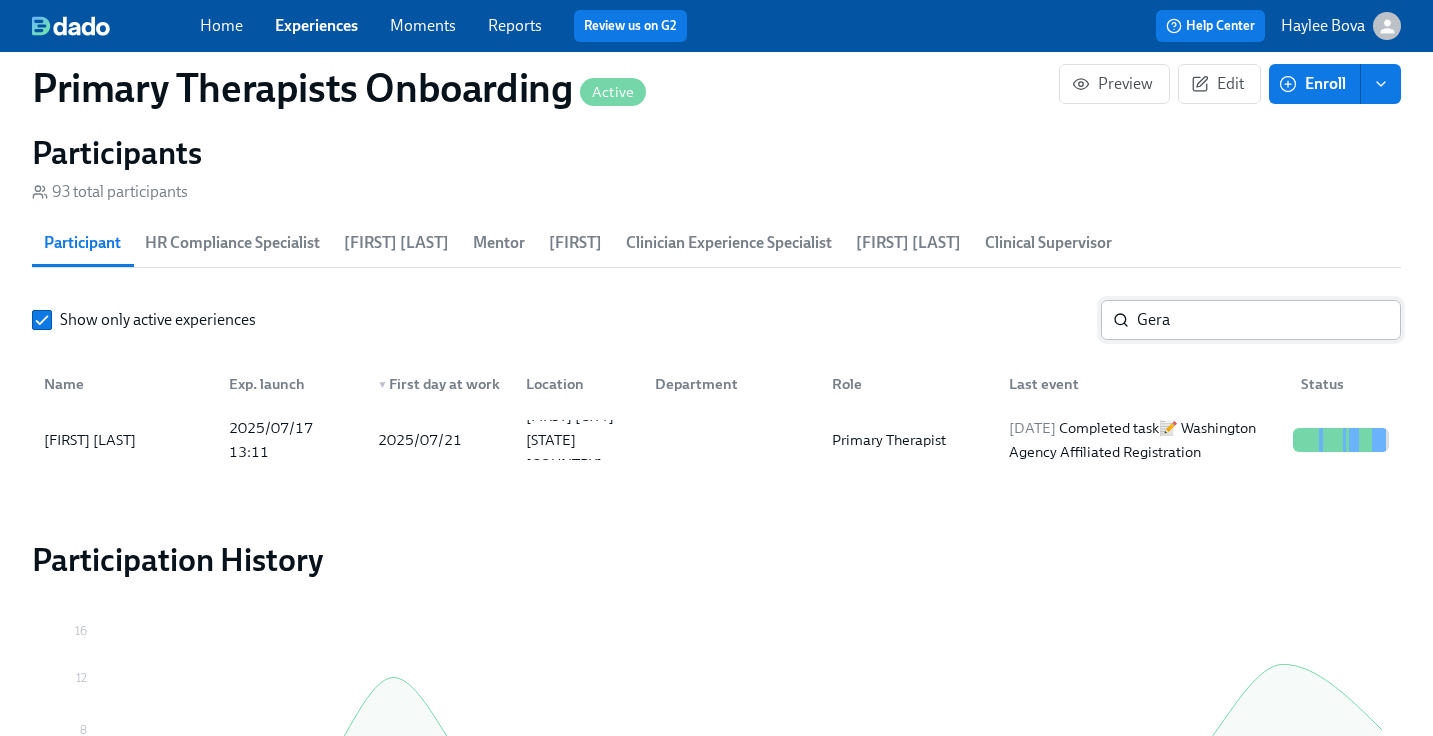 click on "Gera" at bounding box center (1269, 320) 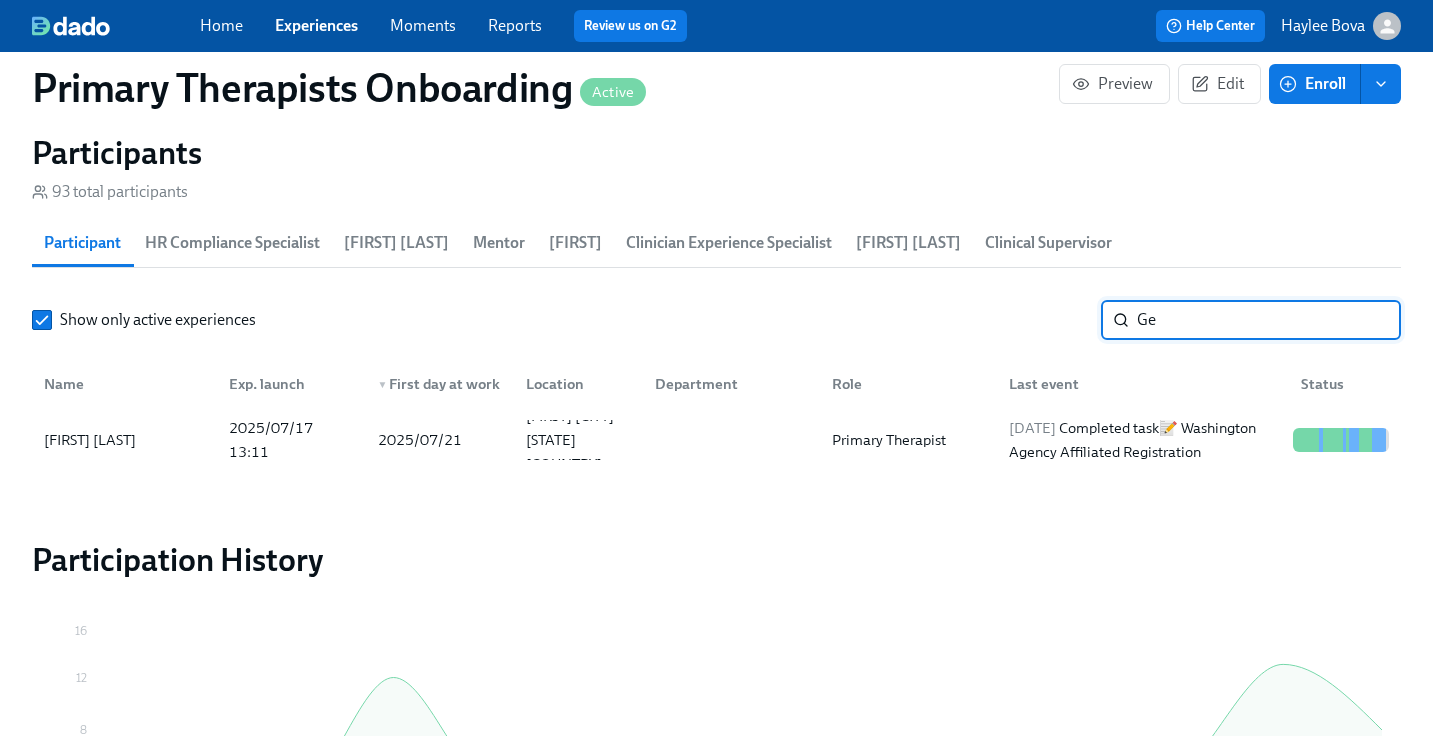 type on "G" 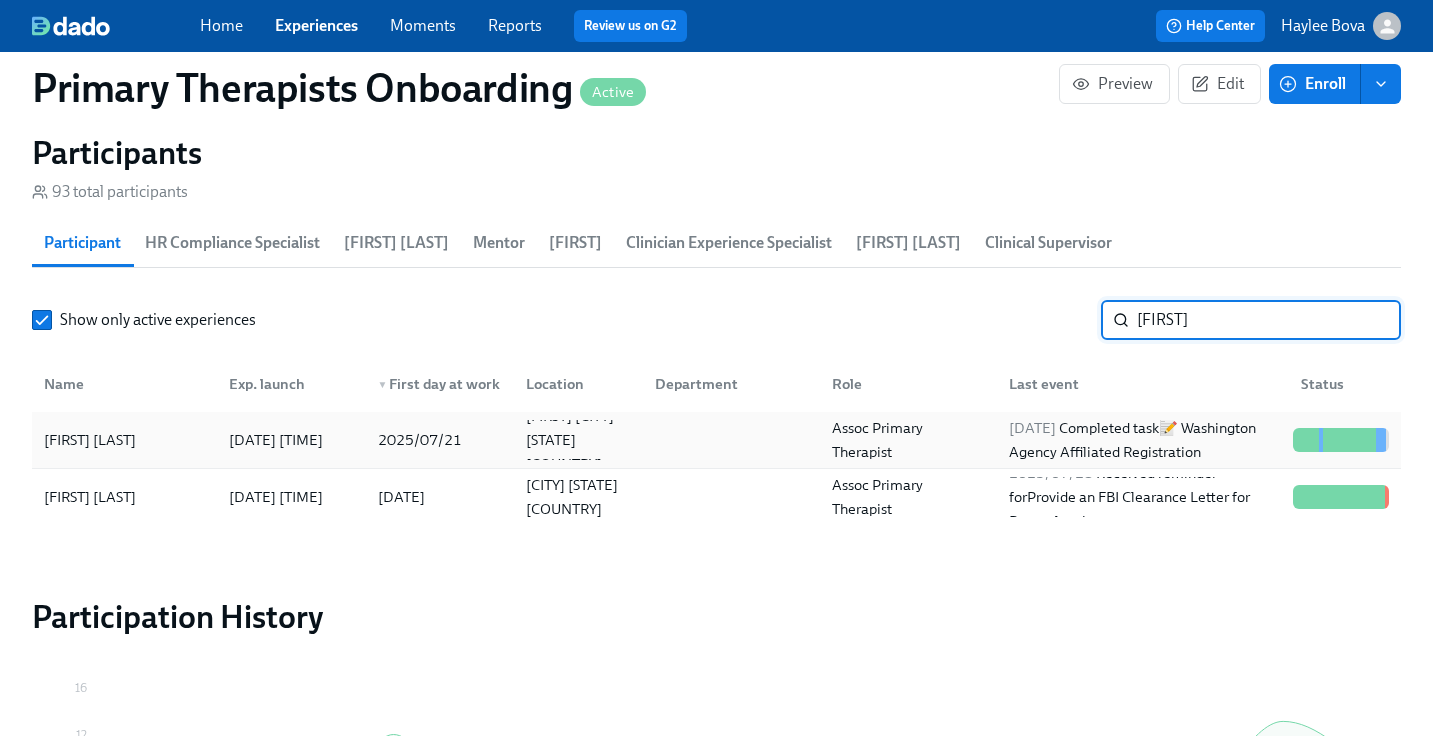 click on "[FIRST] [LAST]" at bounding box center [90, 440] 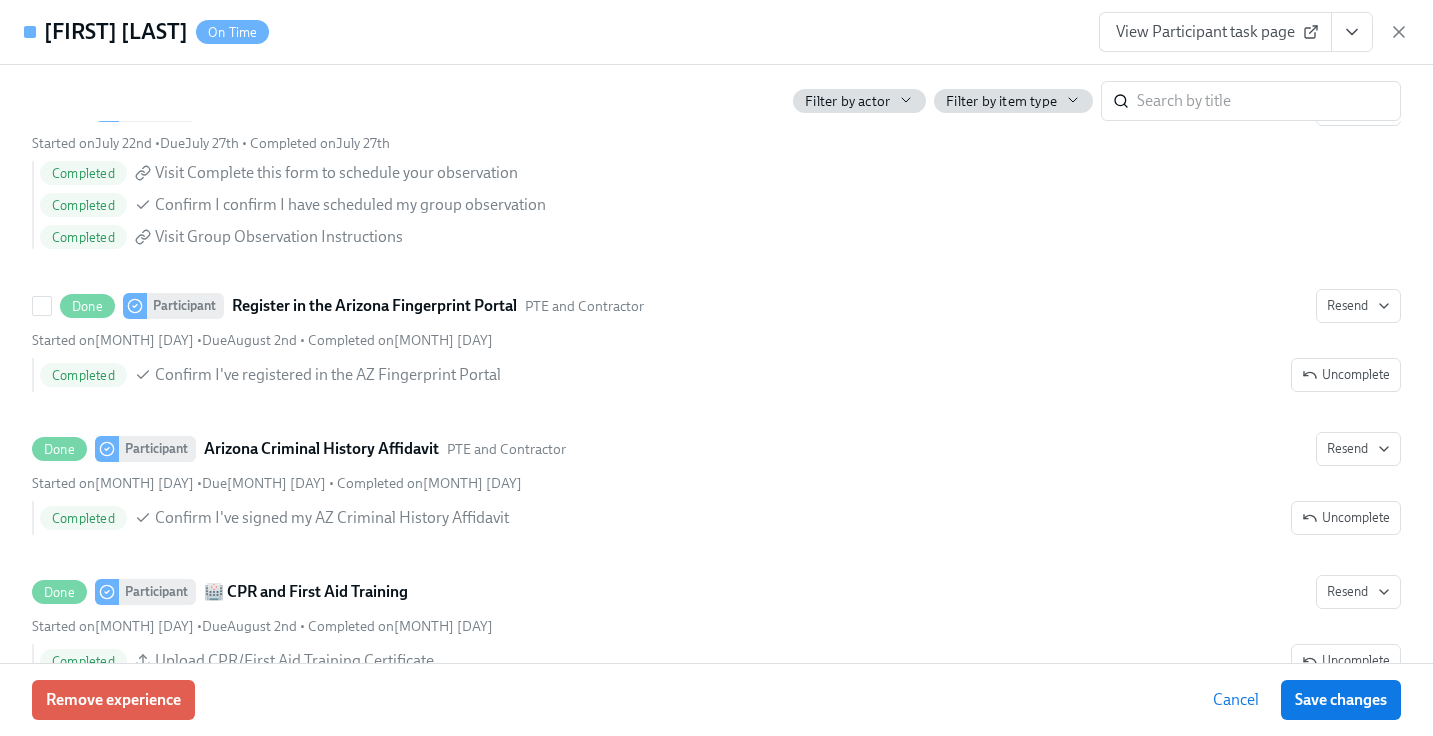 scroll, scrollTop: 3532, scrollLeft: 0, axis: vertical 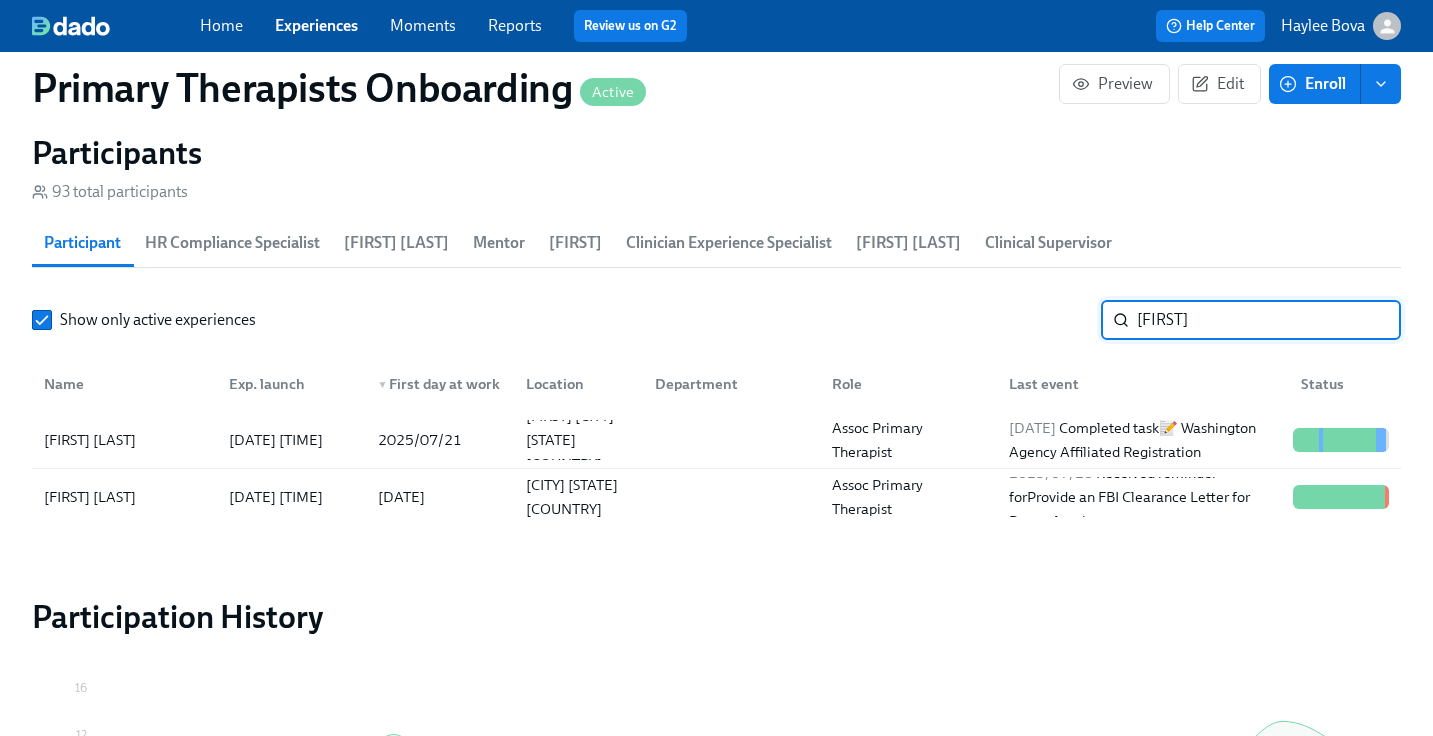 click on "[FIRST]" at bounding box center [1269, 320] 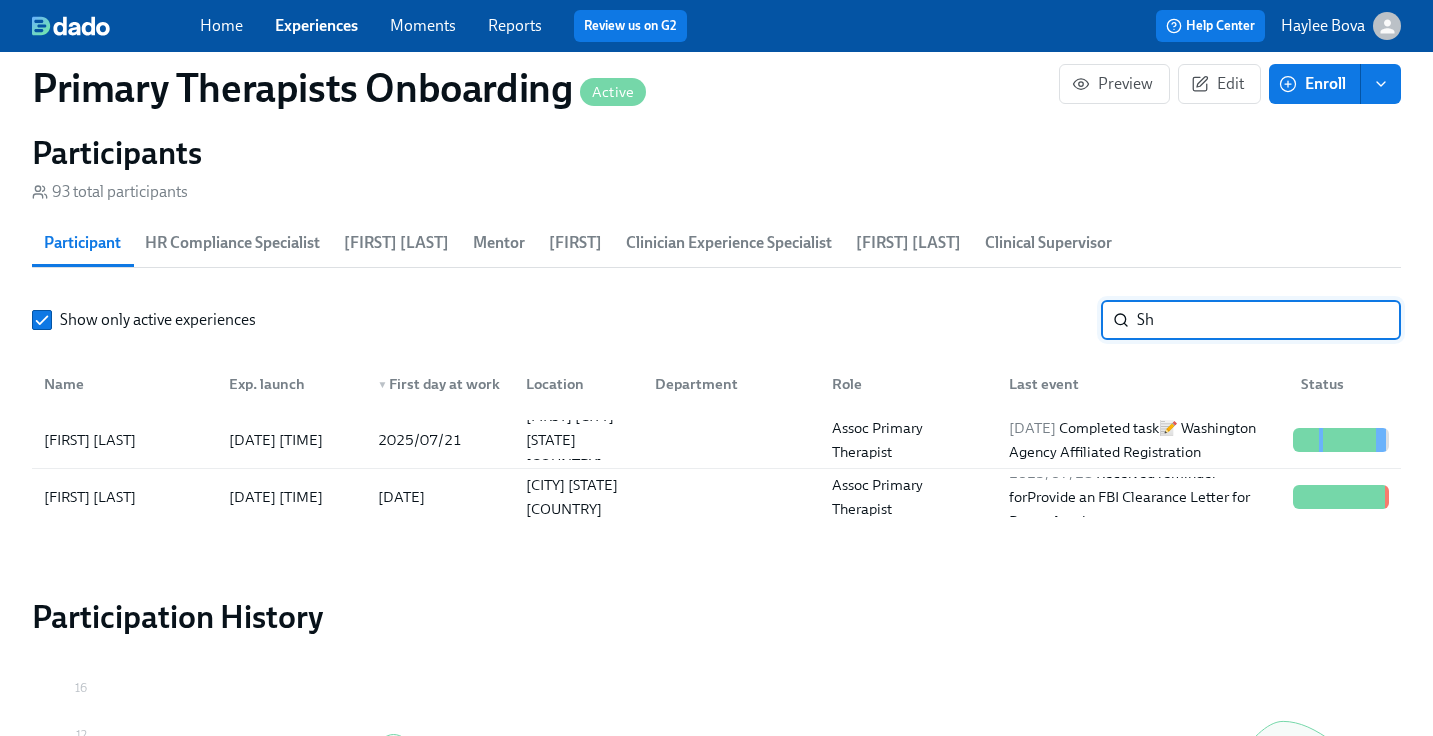 type on "S" 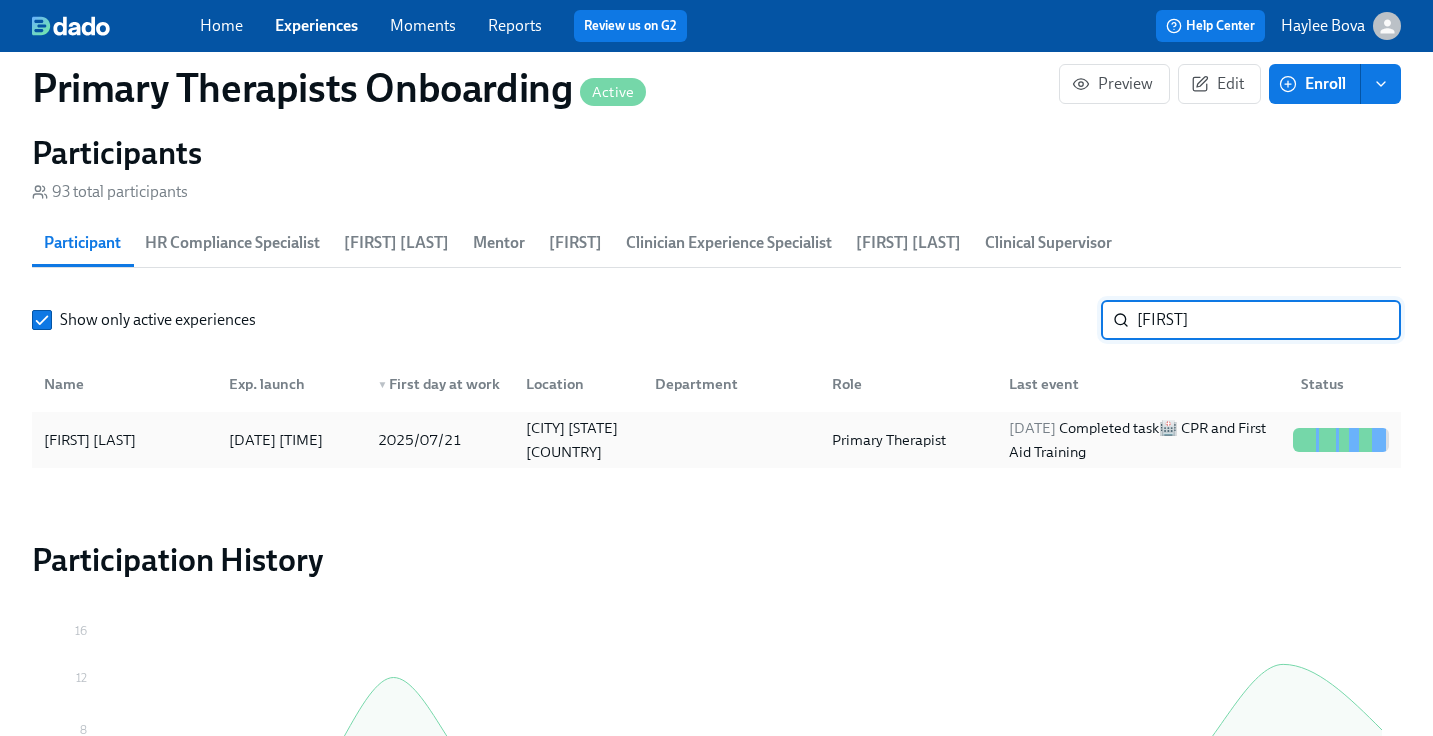 click on "2025/07/21" at bounding box center (420, 440) 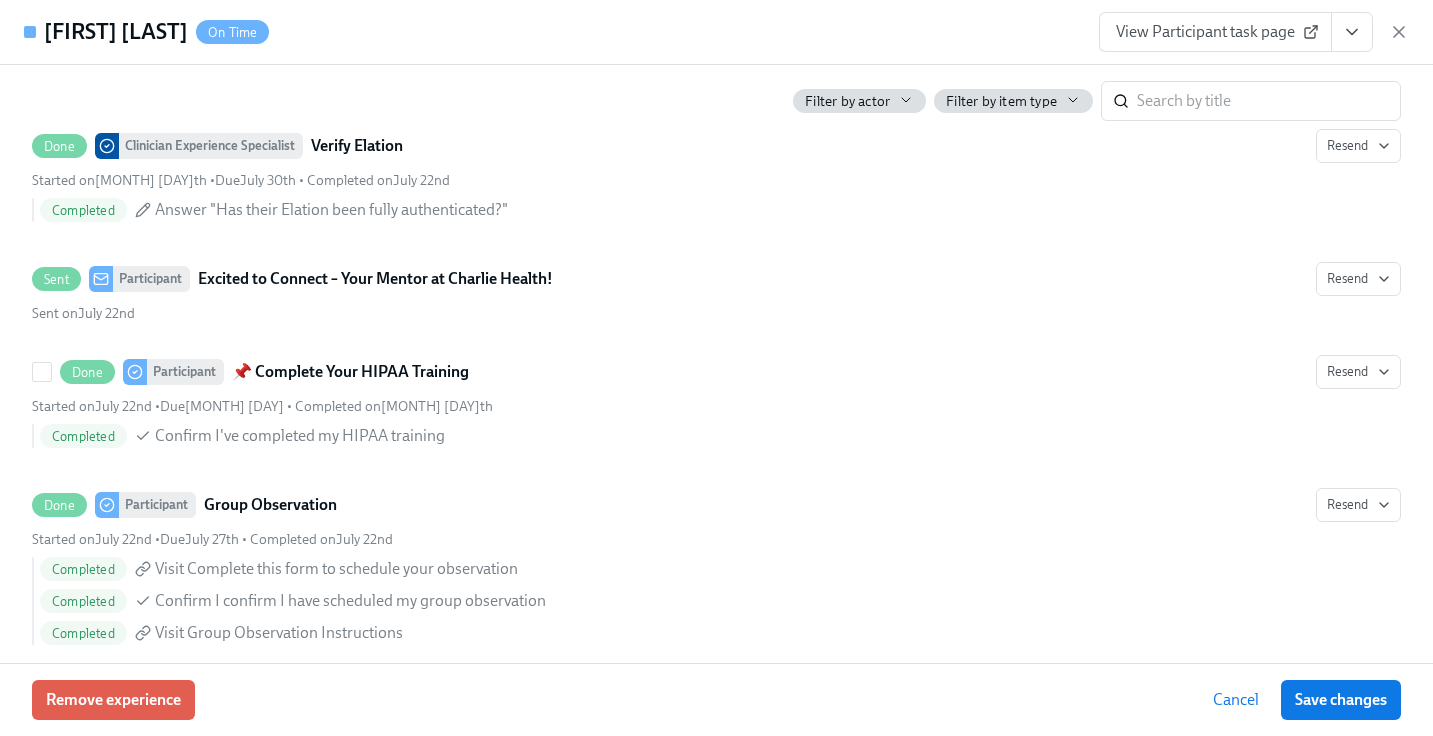 scroll, scrollTop: 3105, scrollLeft: 0, axis: vertical 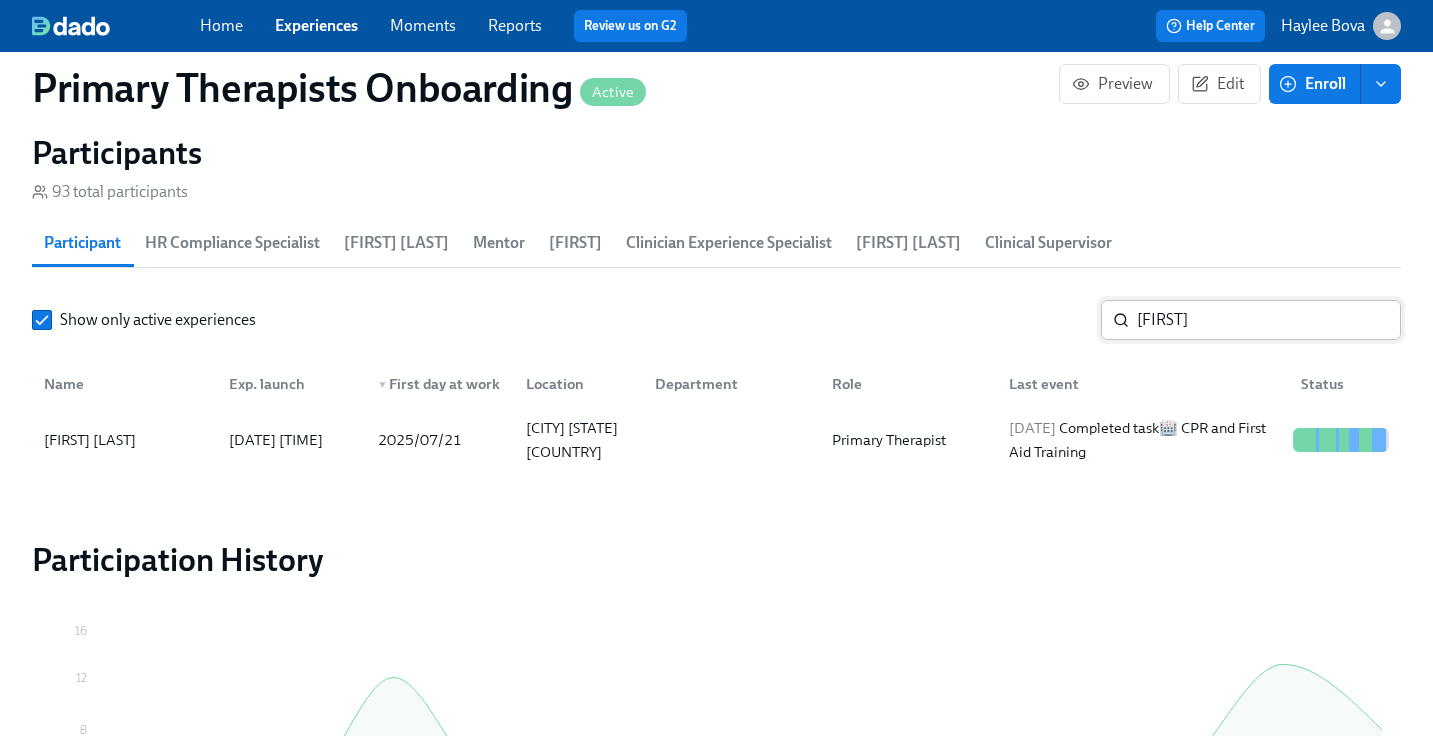click on "[FIRST]" at bounding box center (1269, 320) 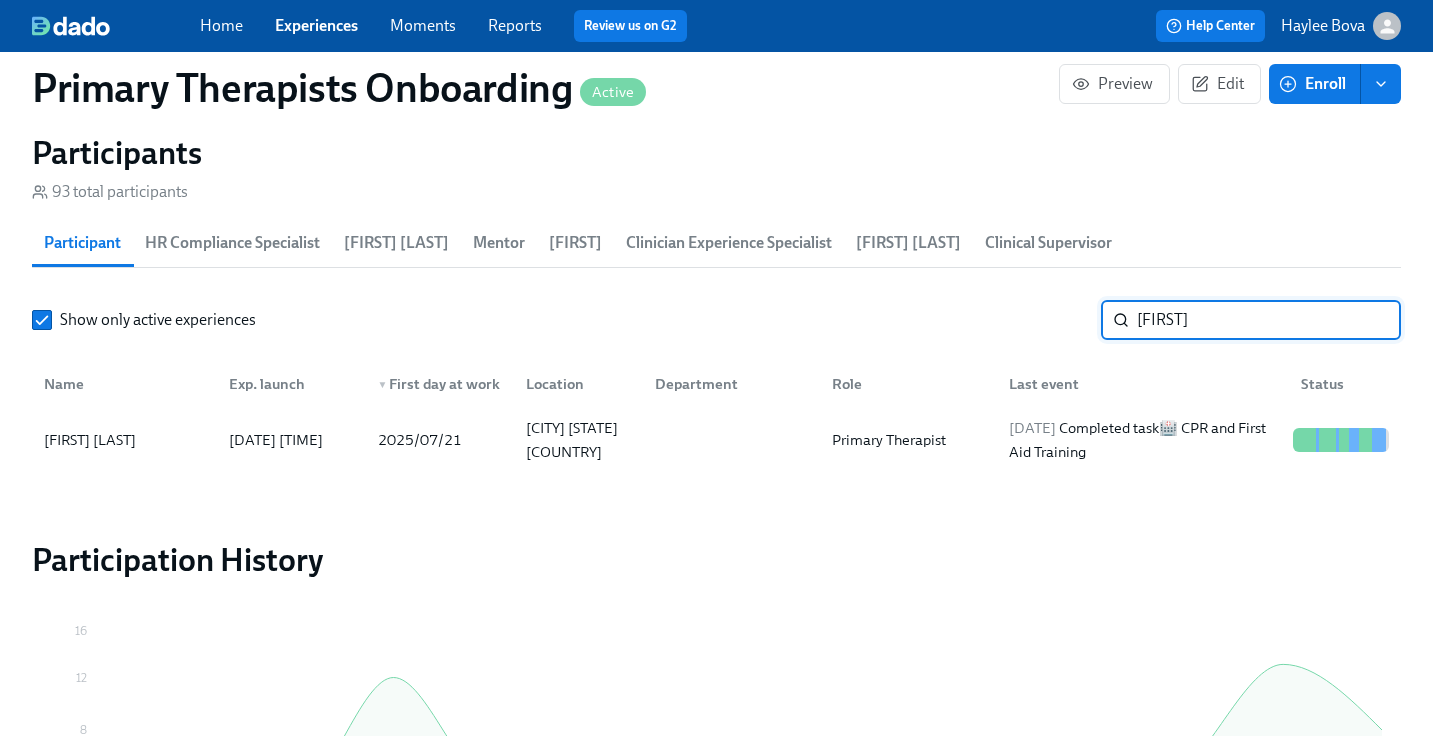 type on "P" 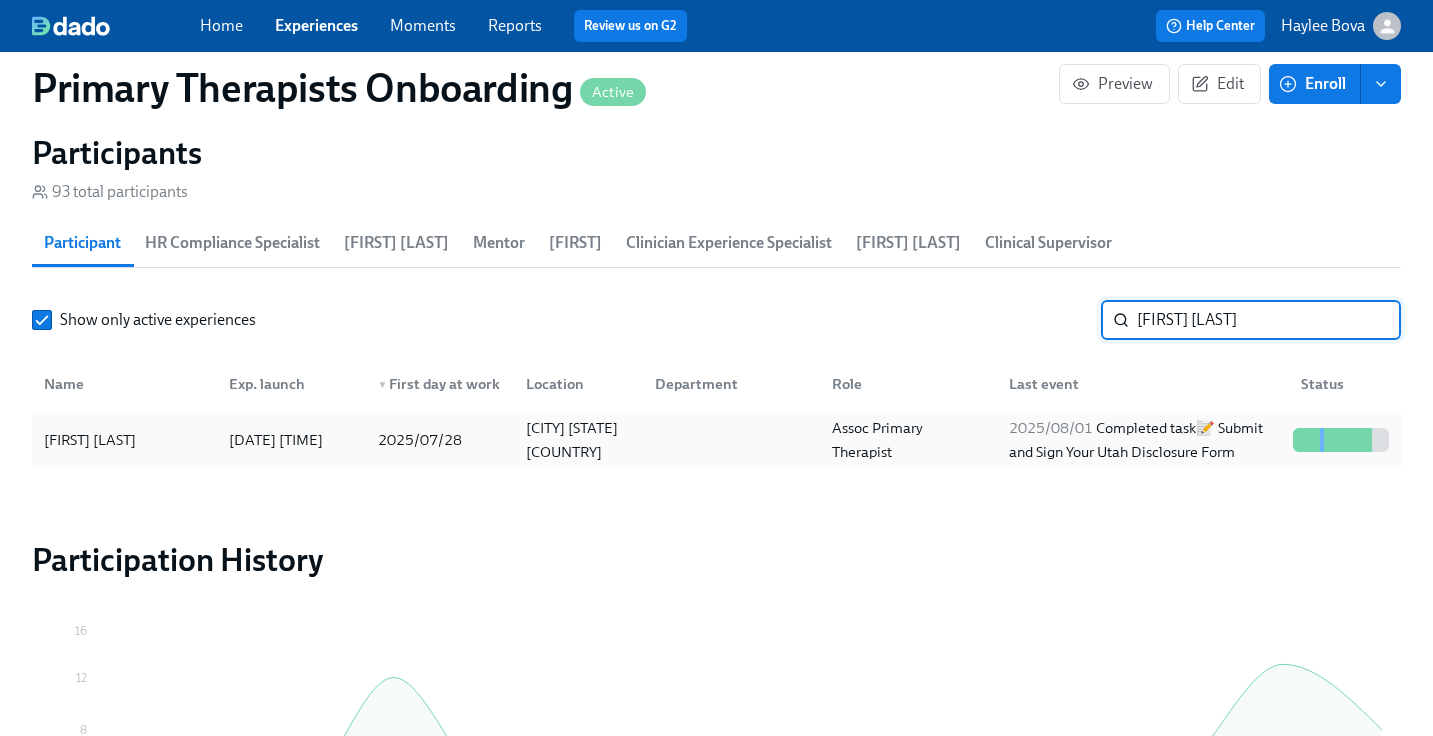 type on "[FIRST] [LAST]" 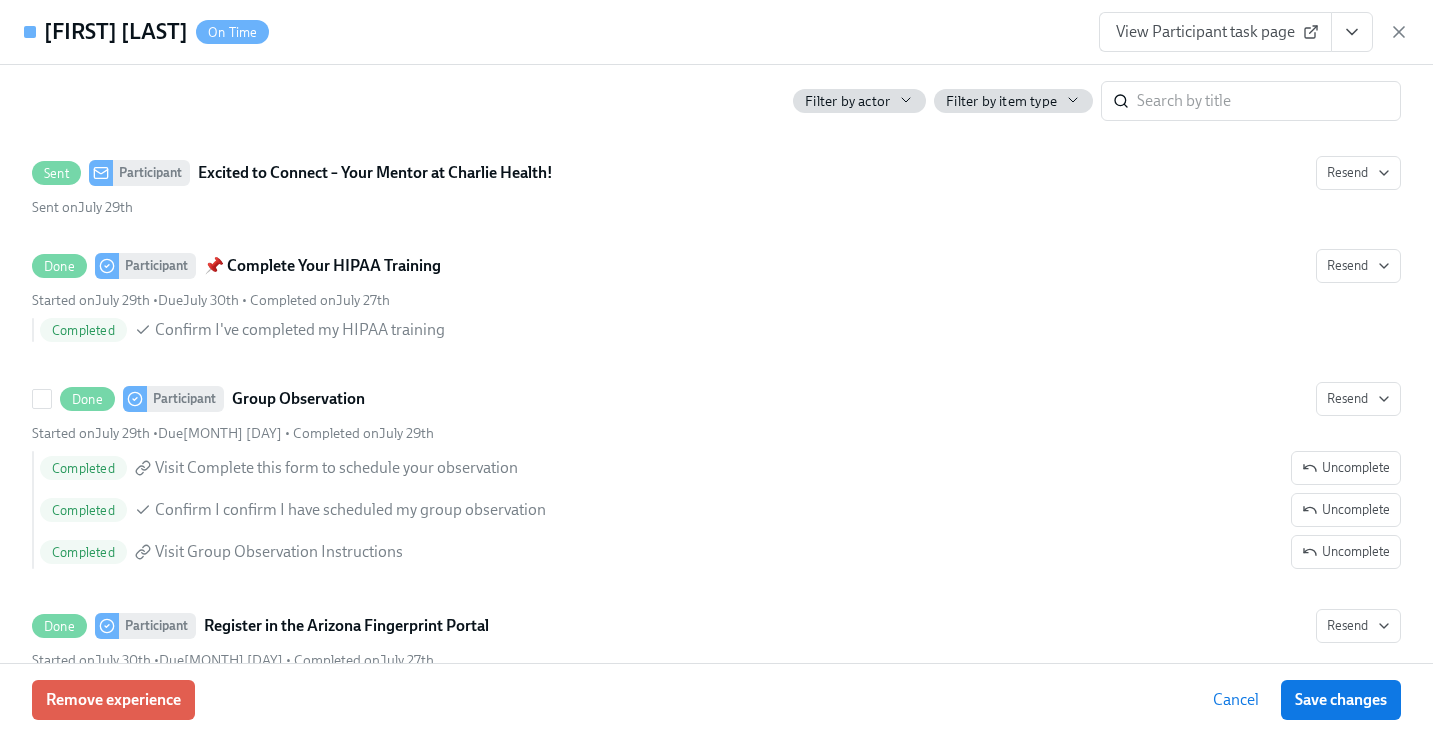 scroll, scrollTop: 3999, scrollLeft: 0, axis: vertical 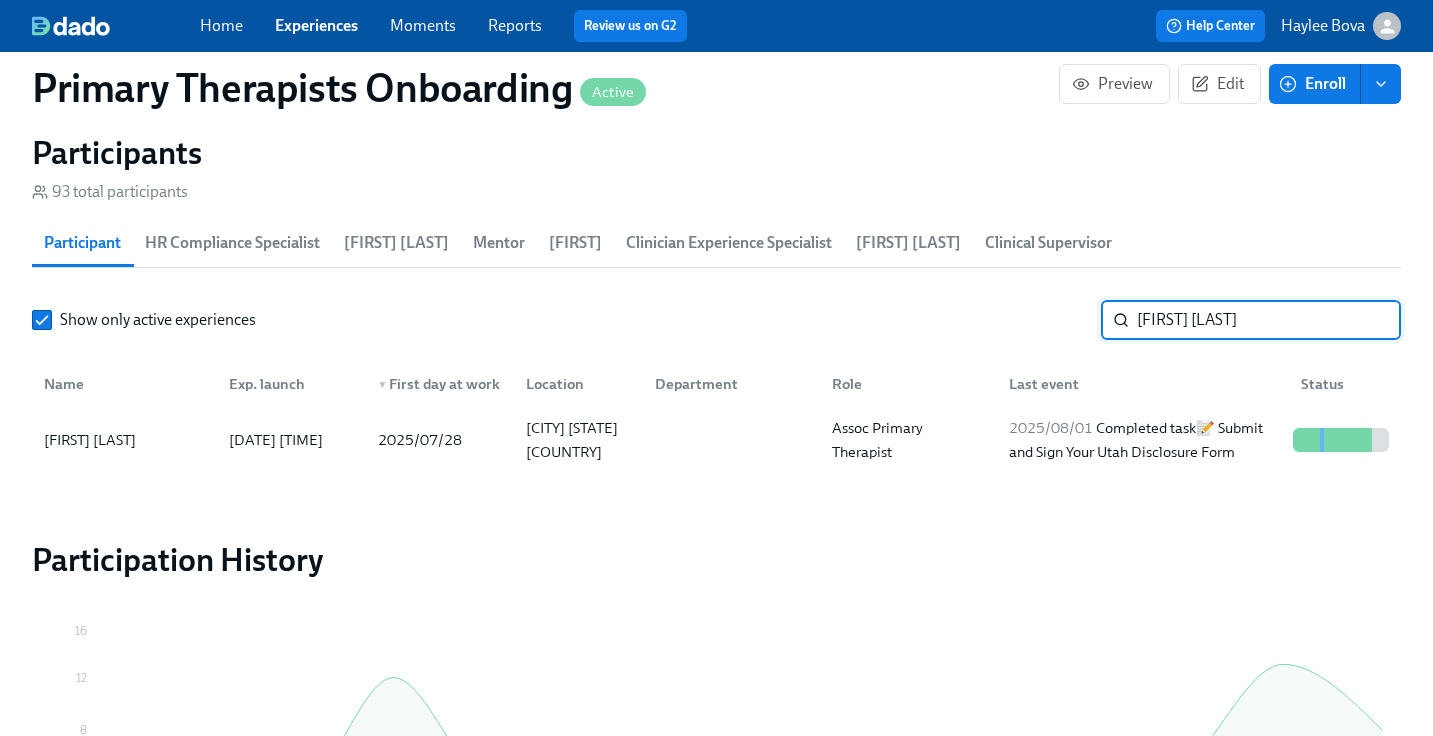 drag, startPoint x: 1252, startPoint y: 278, endPoint x: 955, endPoint y: 256, distance: 297.8137 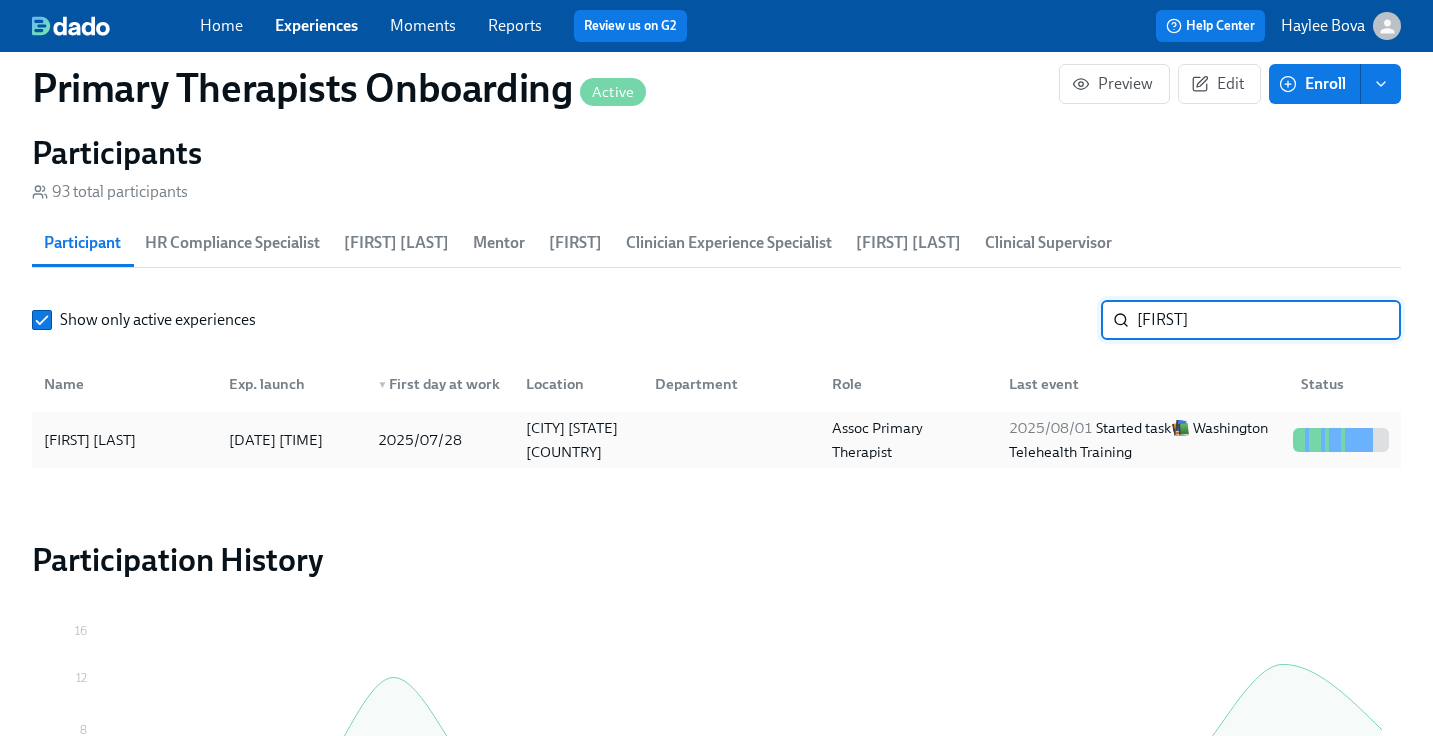 type on "[FIRST]" 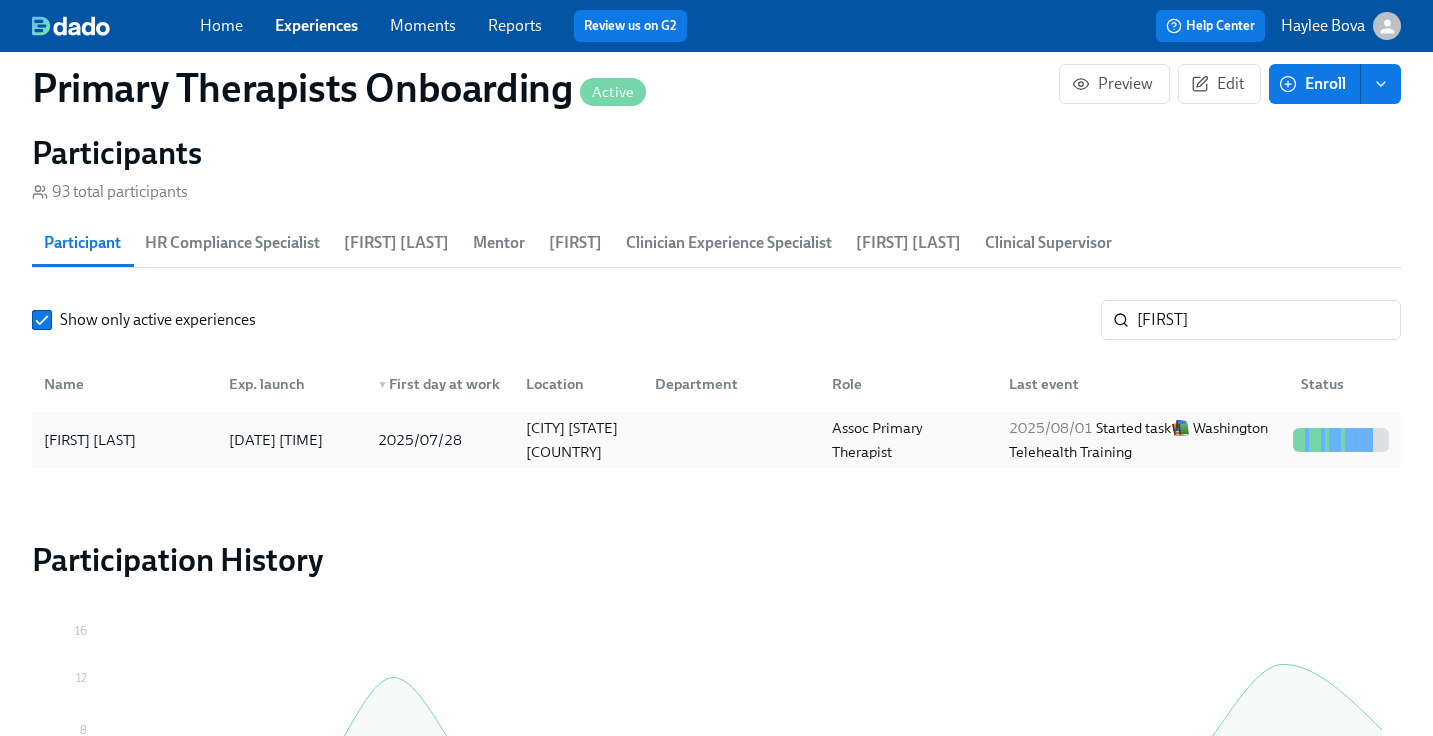 click on "[FIRST] [LAST]" at bounding box center [90, 440] 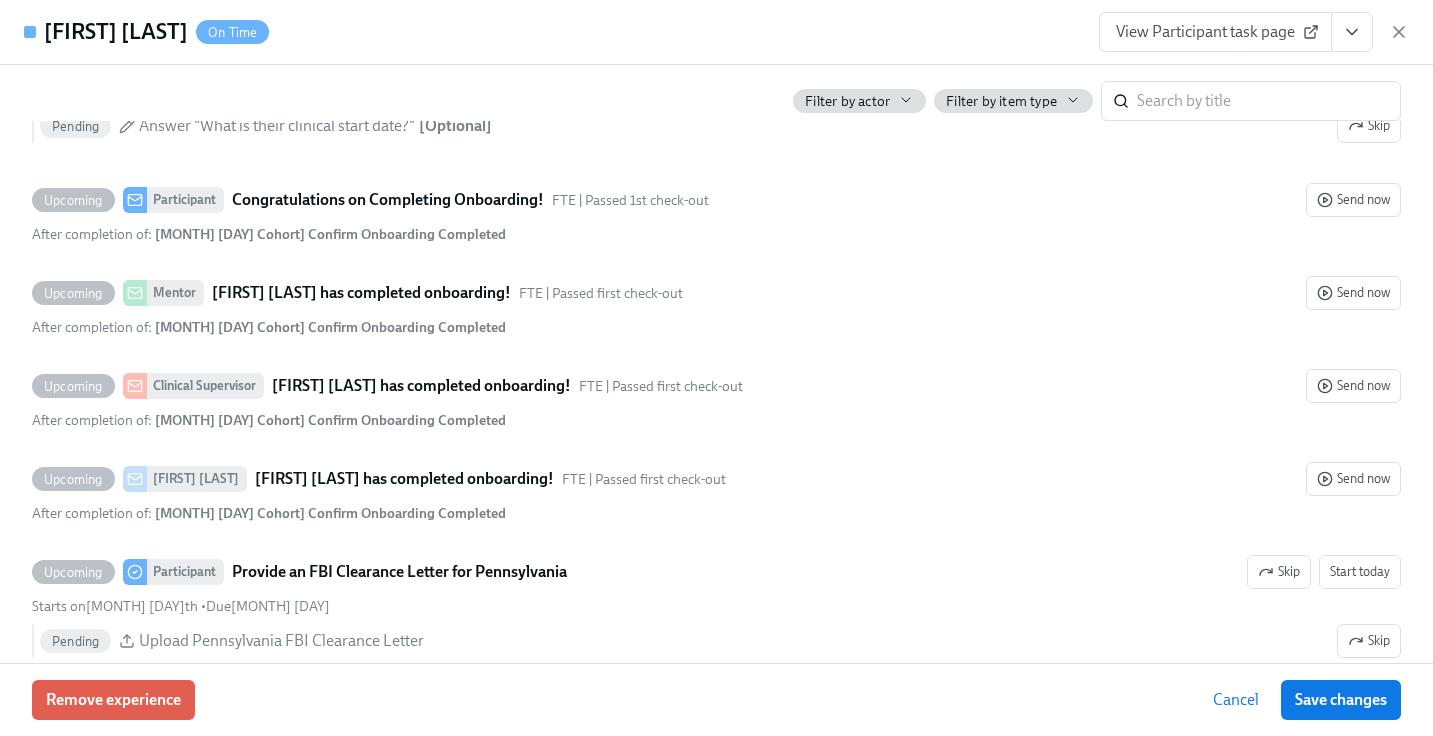 scroll, scrollTop: 5996, scrollLeft: 0, axis: vertical 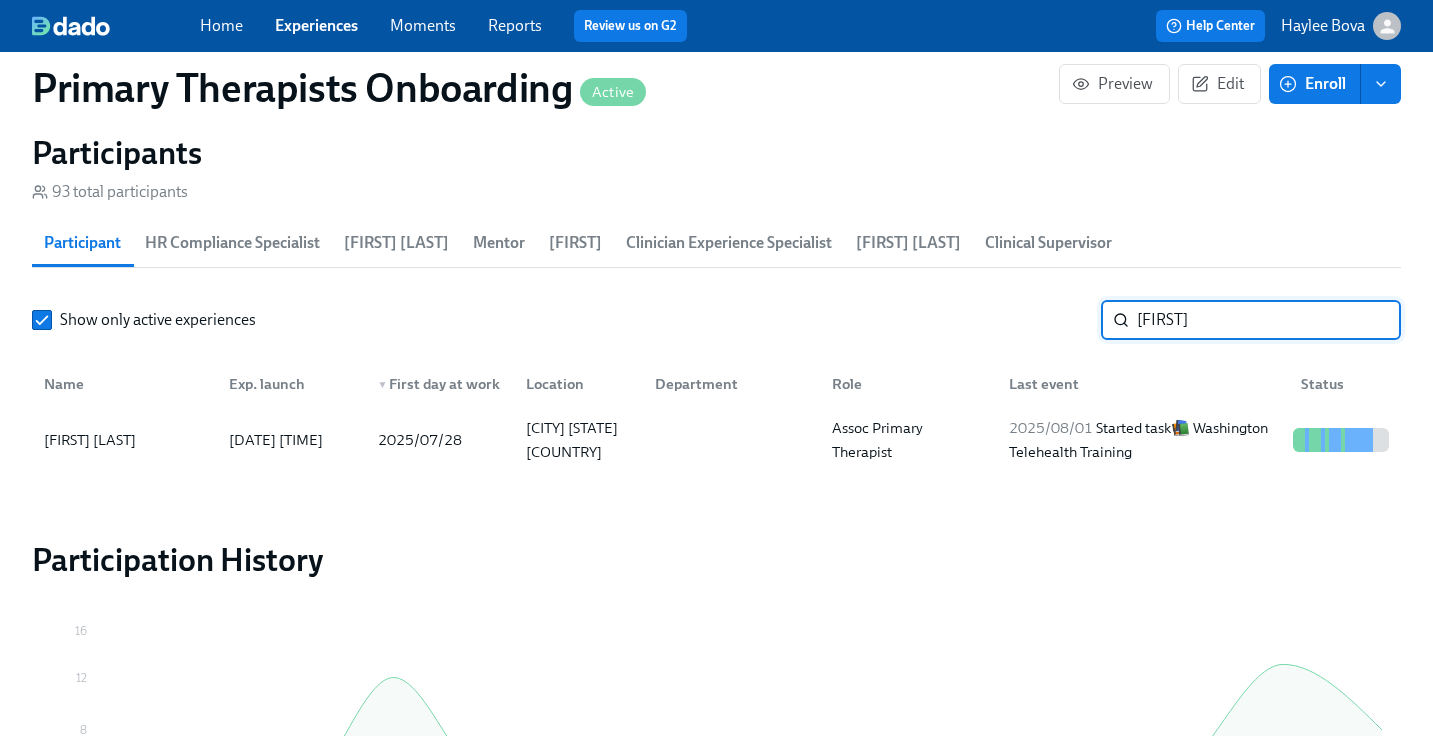 drag, startPoint x: 1232, startPoint y: 286, endPoint x: 1053, endPoint y: 284, distance: 179.01117 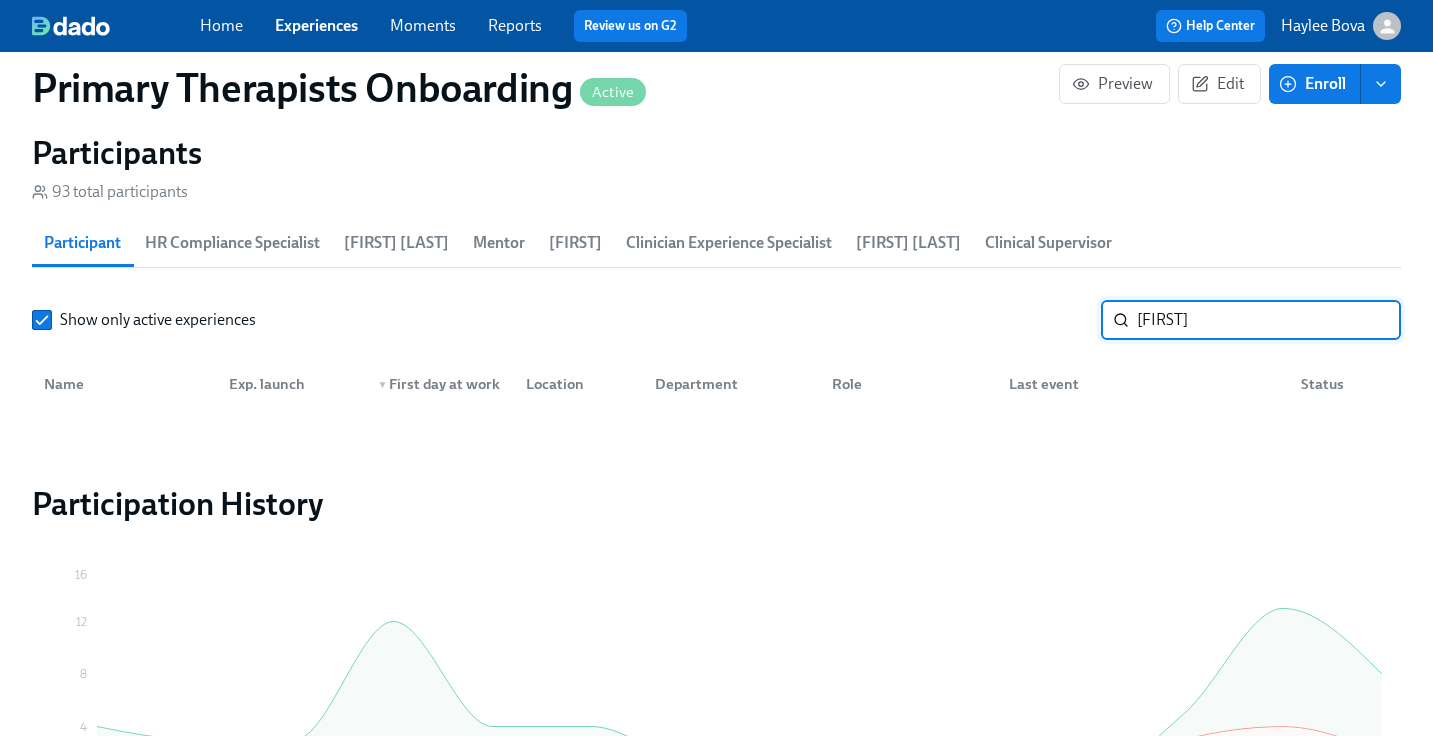 type on "J" 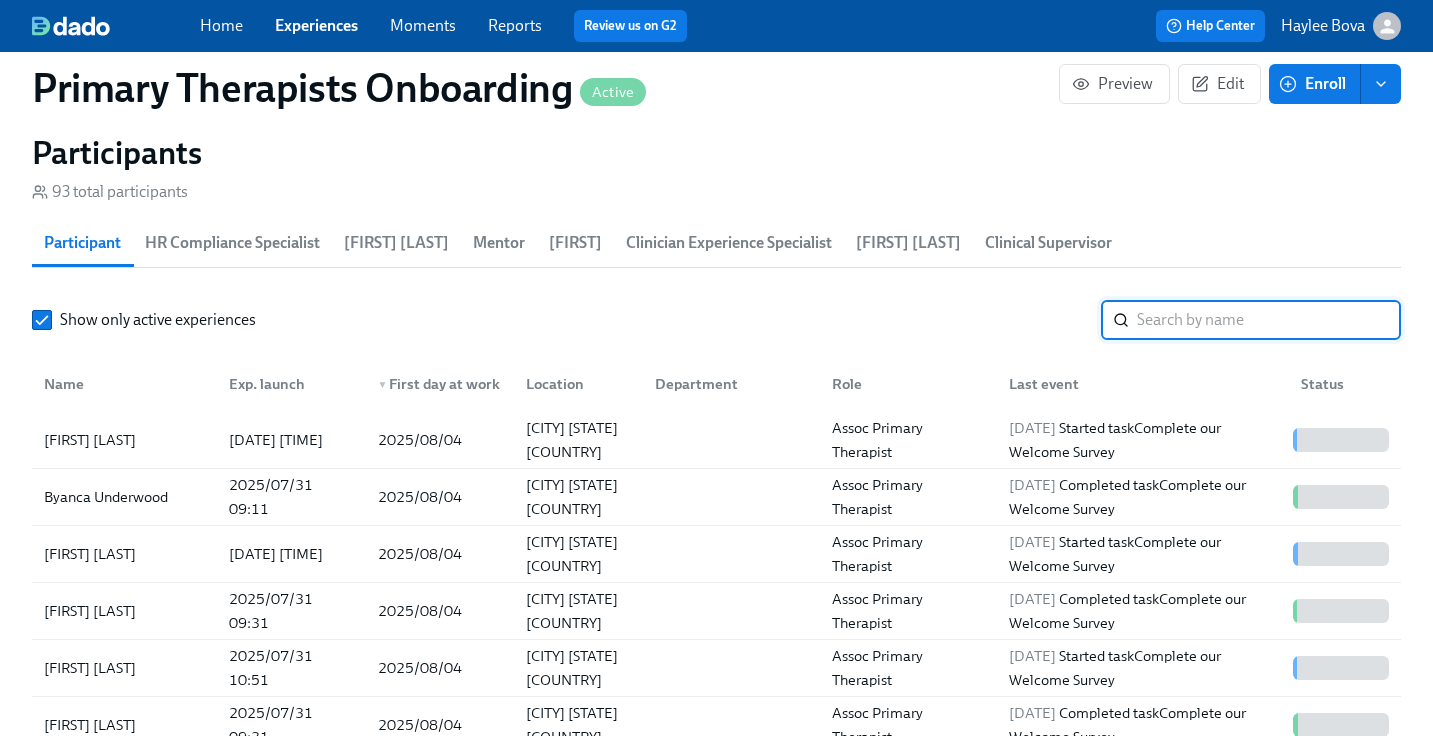 type 